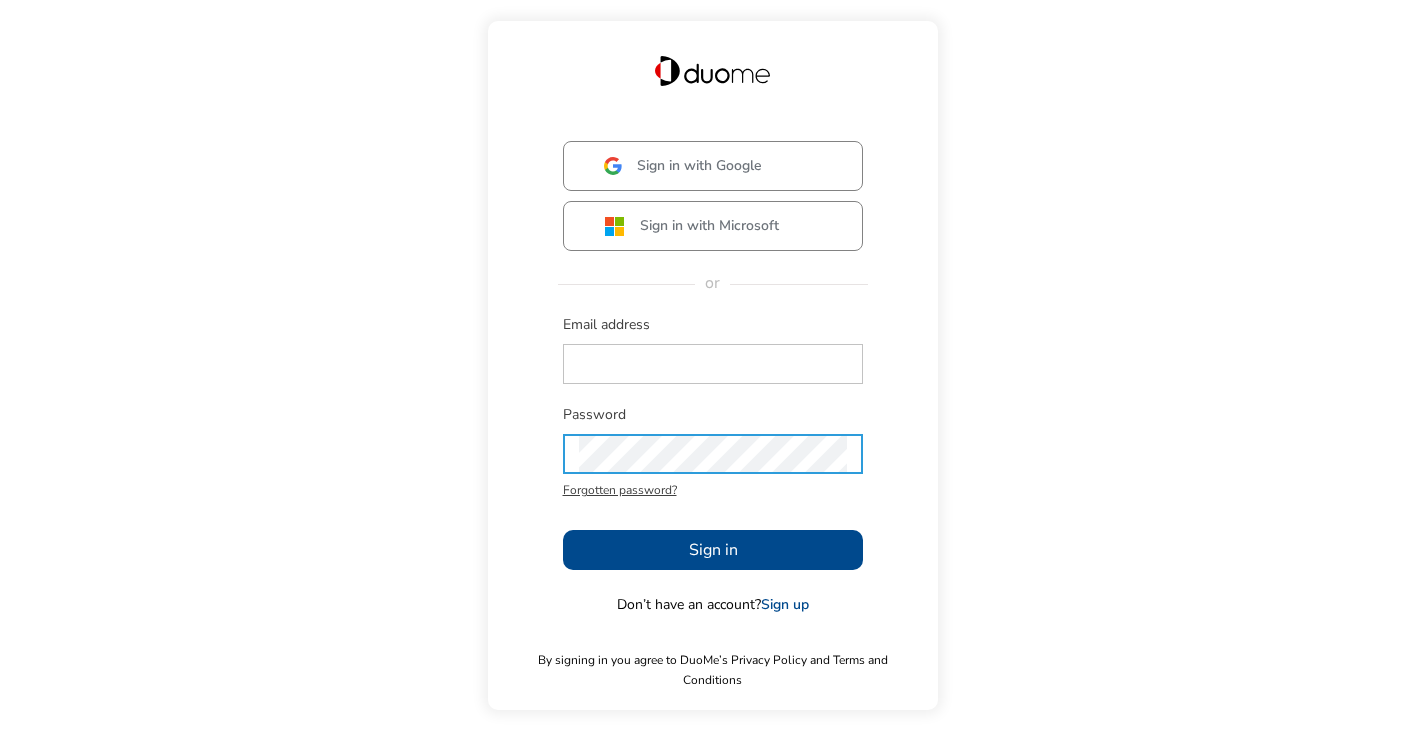 scroll, scrollTop: 0, scrollLeft: 0, axis: both 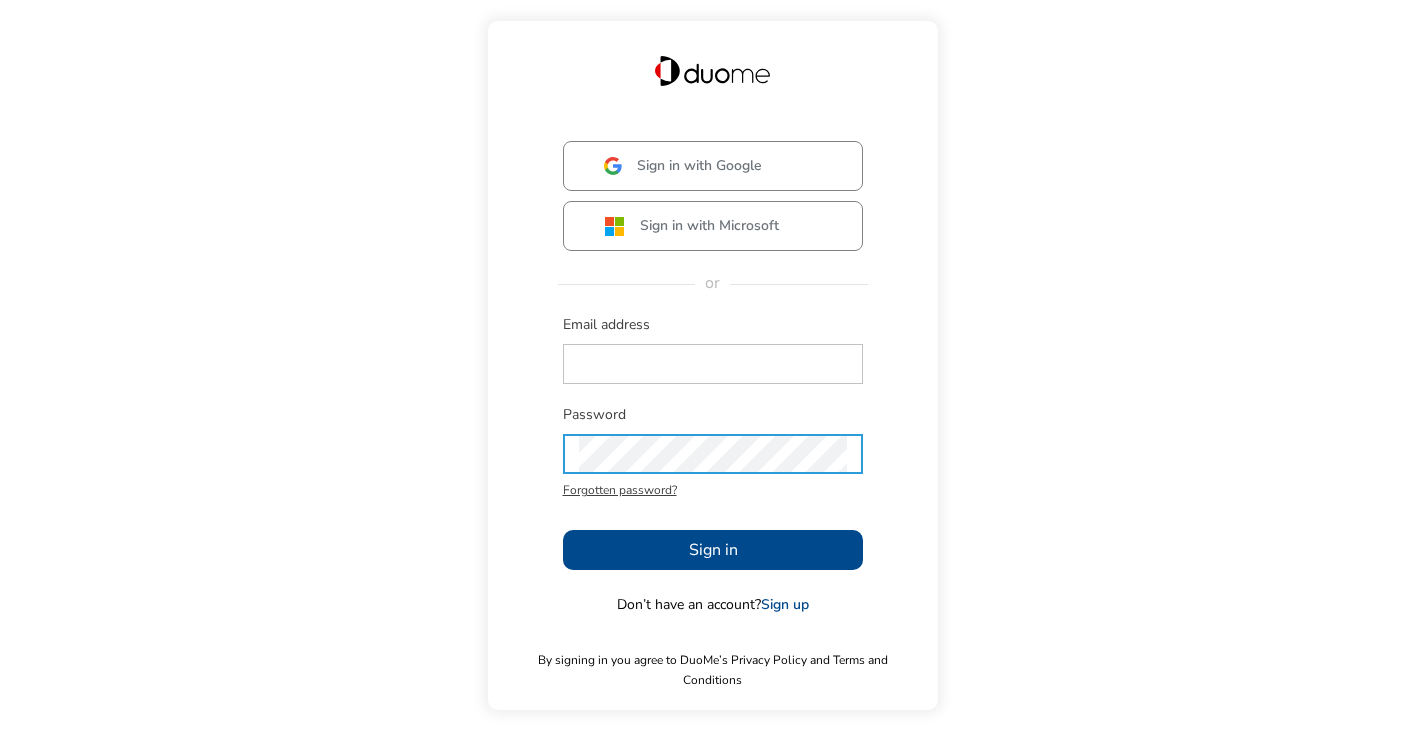 type on "[EMAIL_ADDRESS][PERSON_NAME][DOMAIN_NAME]" 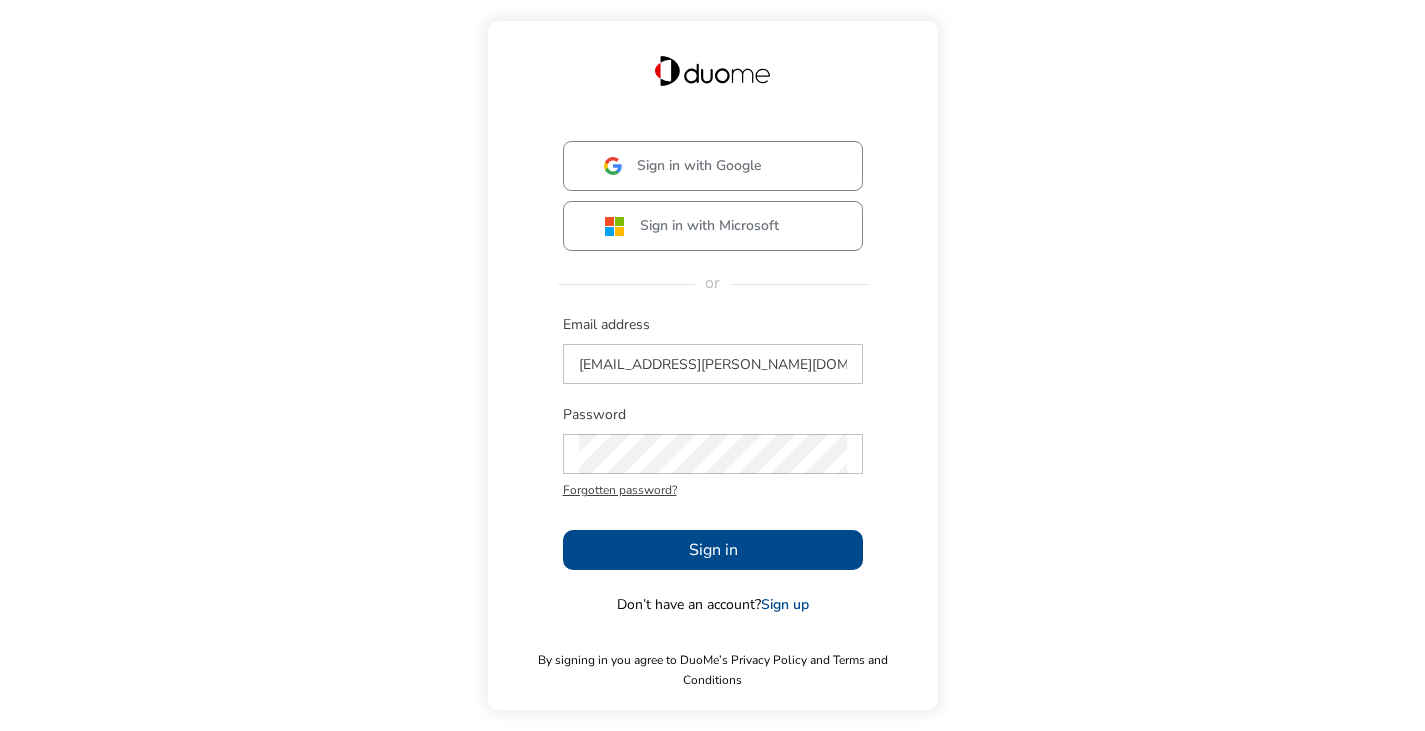 click on "Sign in" at bounding box center [713, 550] 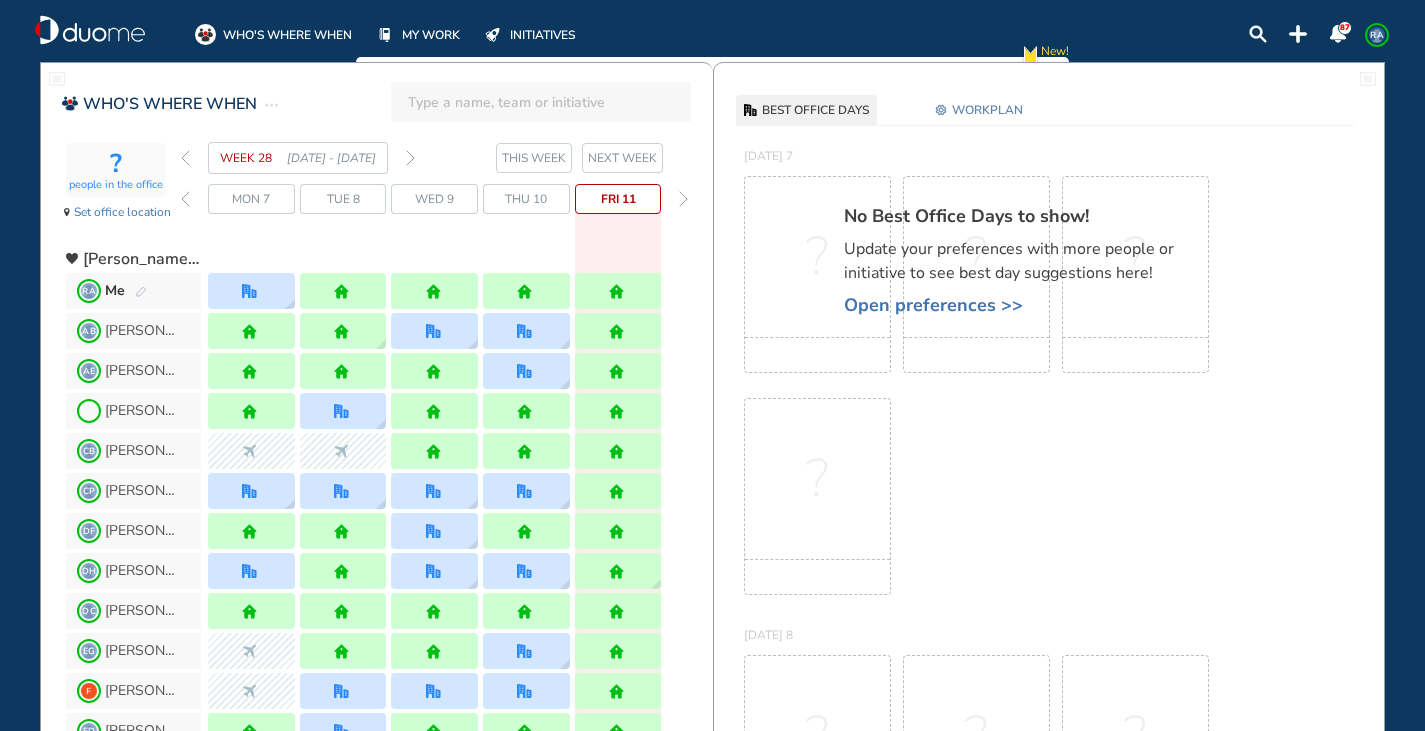 click at bounding box center (410, 158) 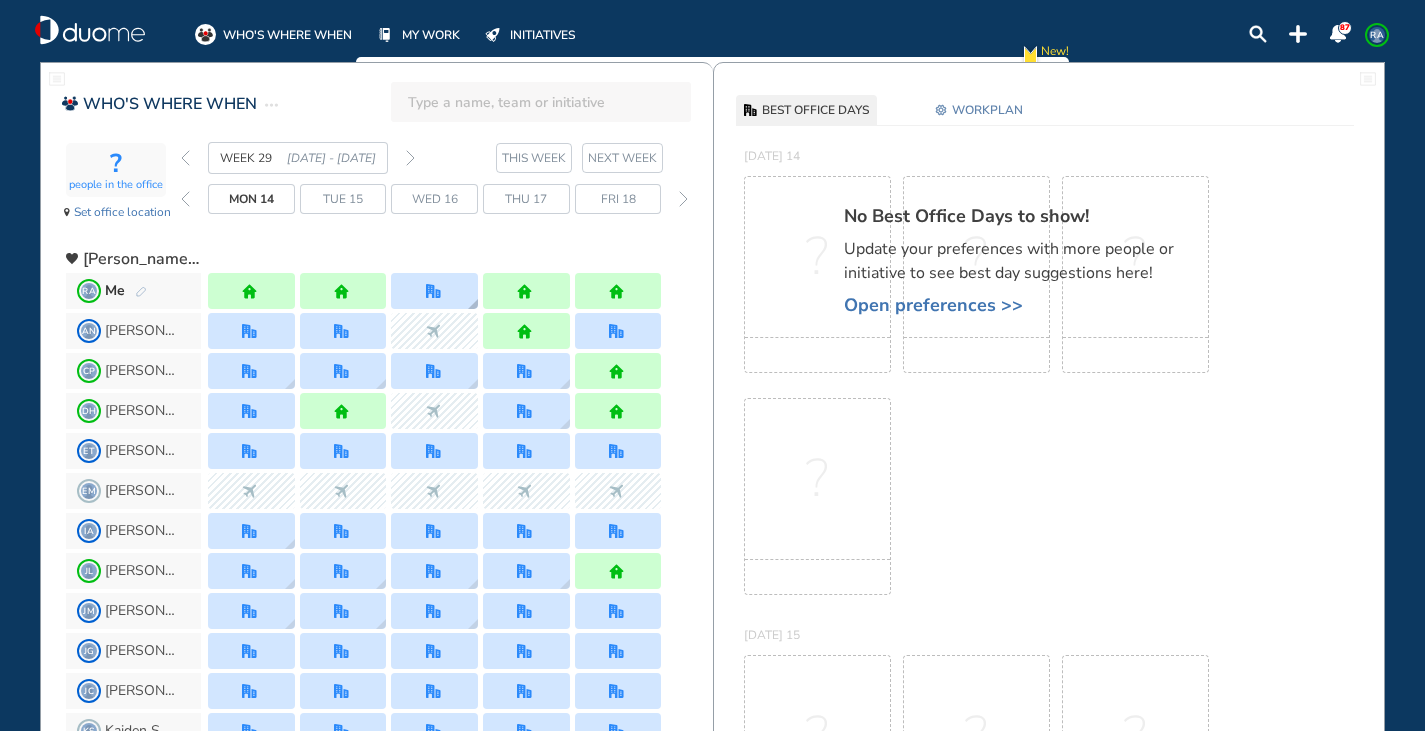 click at bounding box center [433, 291] 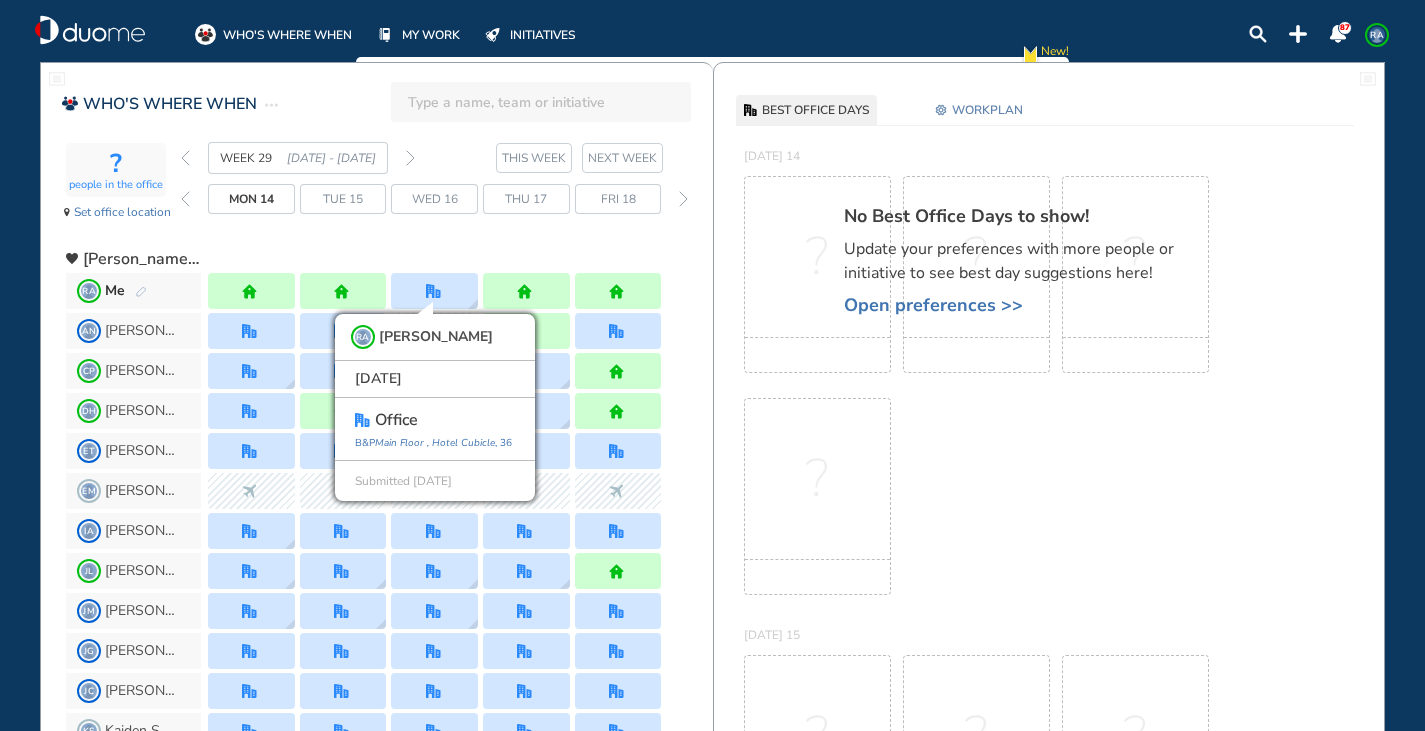 click on "WEEK 29 [DATE] - [DATE] THIS WEEK [DATE] 14 Tue 15 Wed 16 Thu 17 Fri 18" at bounding box center [447, 187] 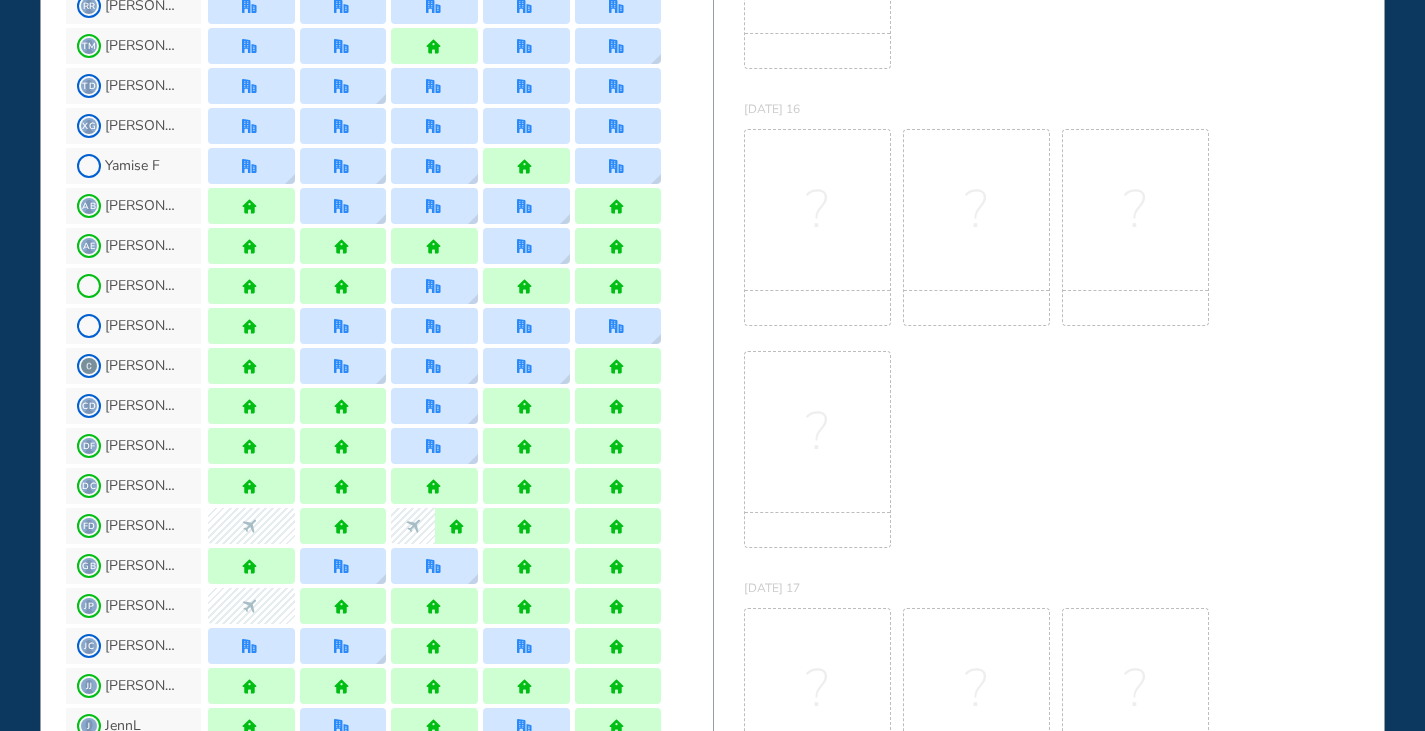 scroll, scrollTop: 1000, scrollLeft: 0, axis: vertical 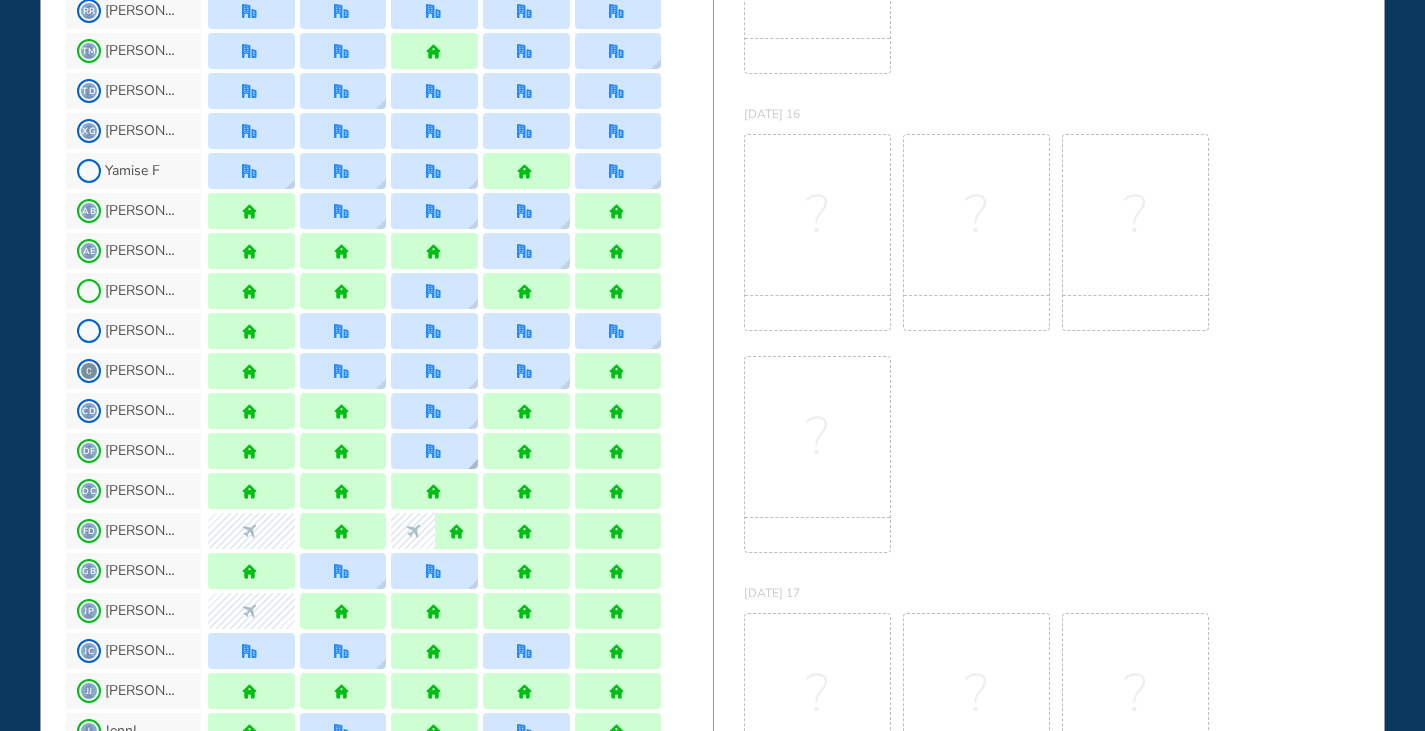 click at bounding box center [433, 451] 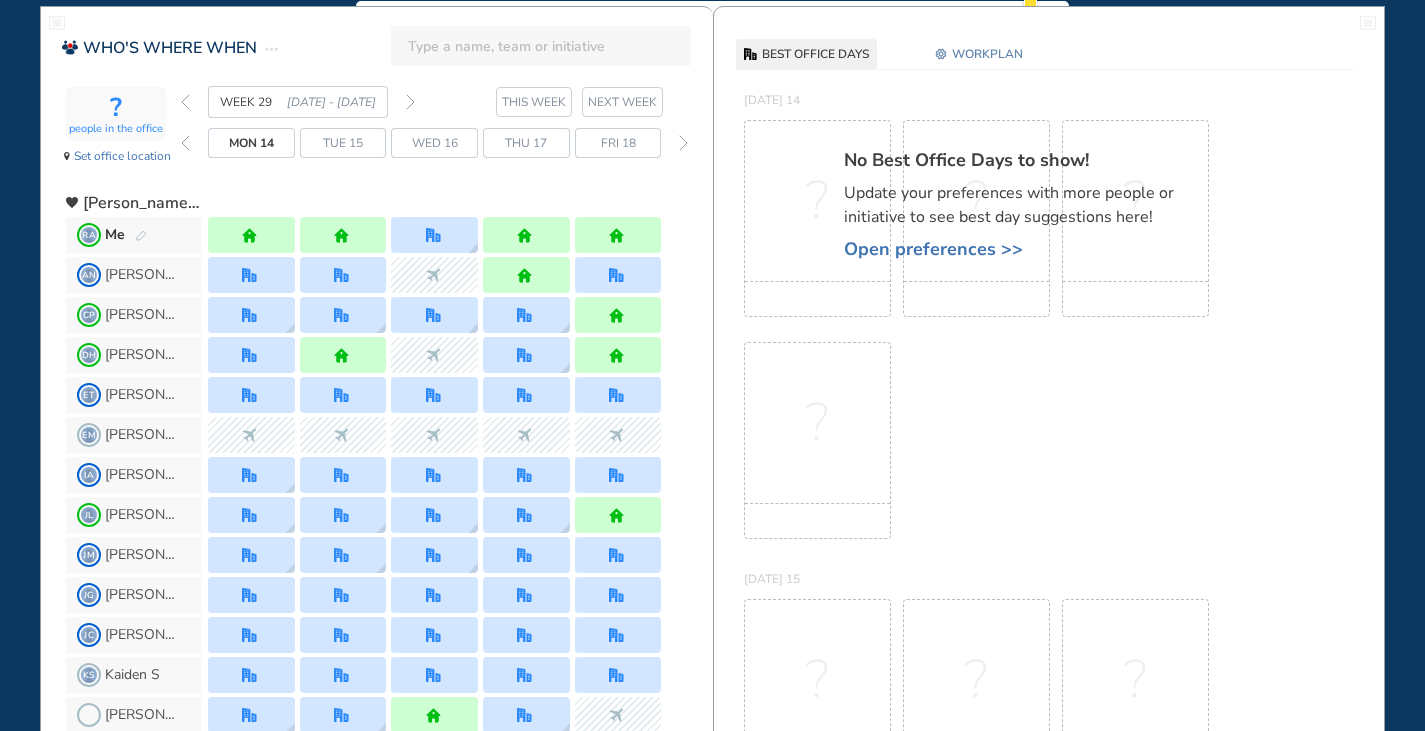 scroll, scrollTop: 0, scrollLeft: 0, axis: both 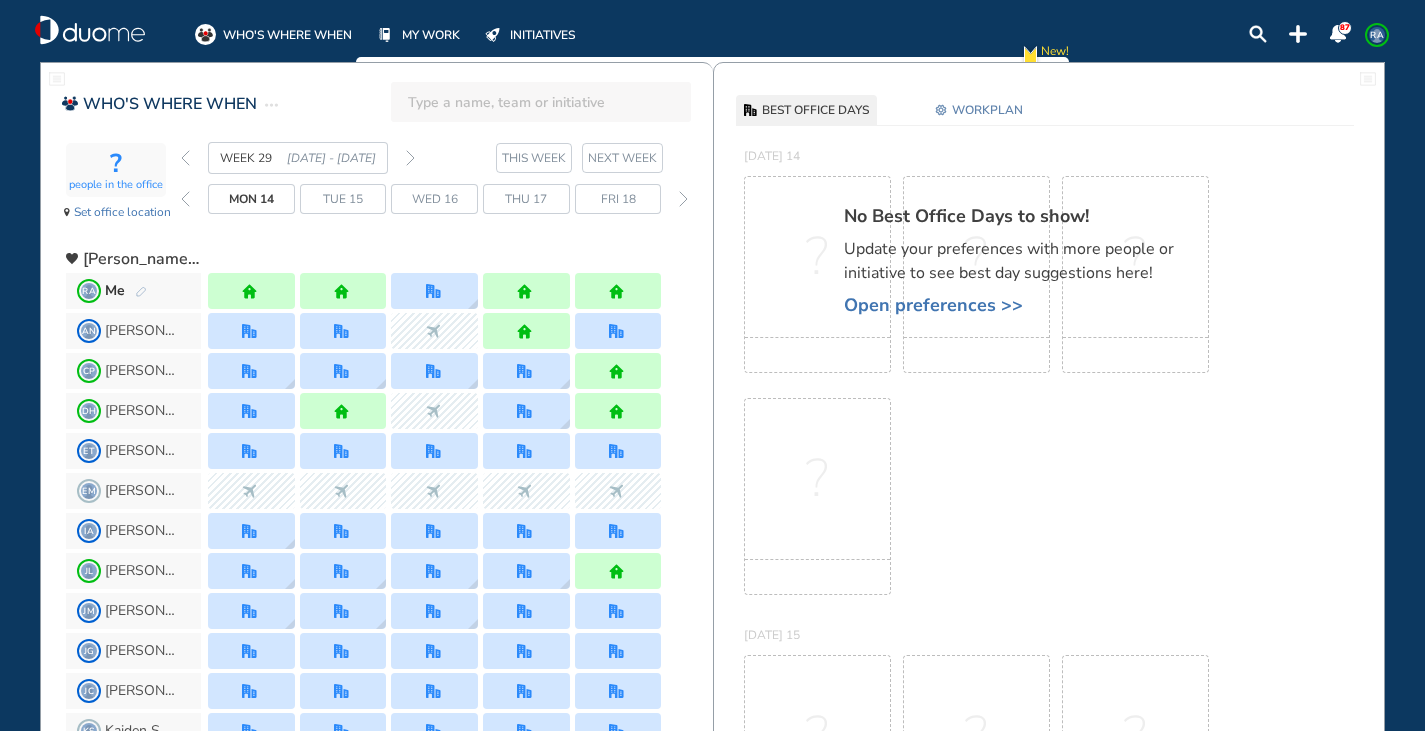 click at bounding box center [343, 291] 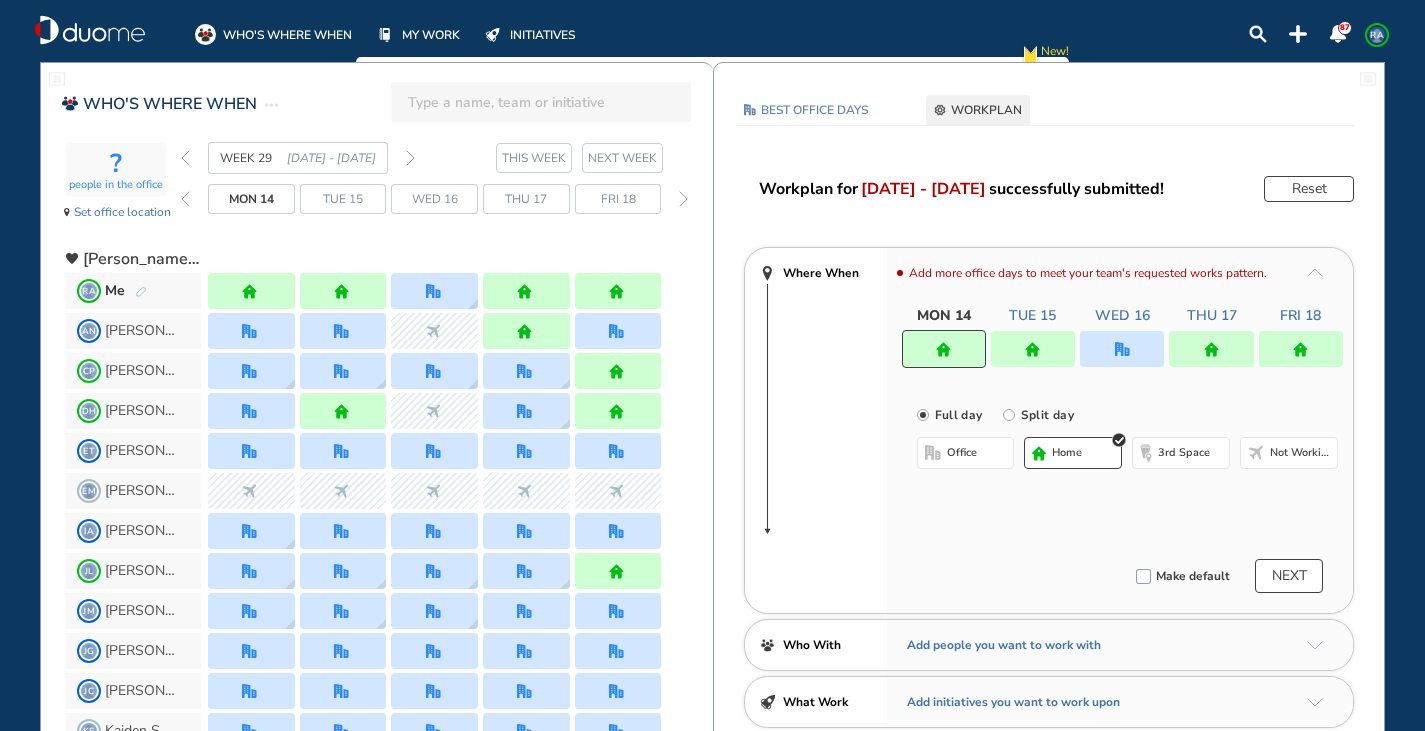 click on "office" at bounding box center (966, 453) 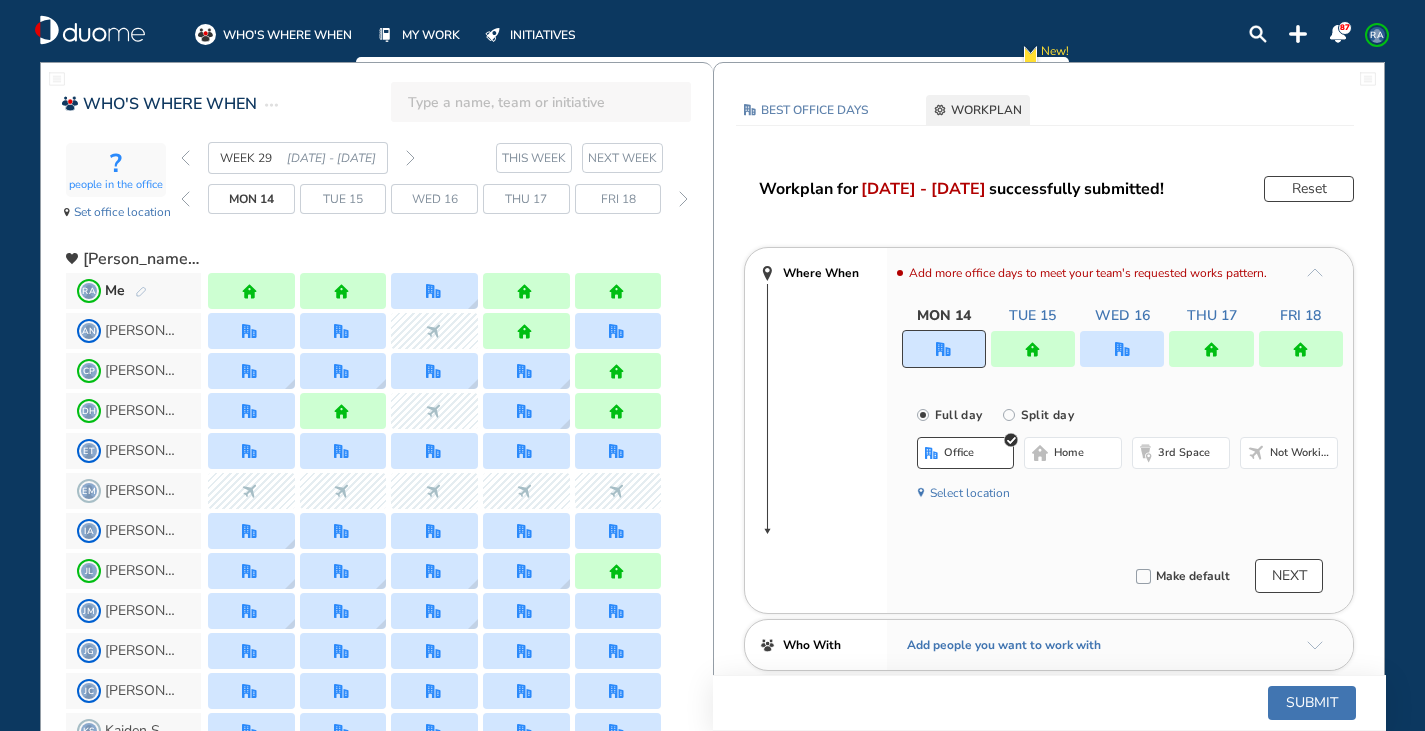 click on "Select location" at bounding box center [970, 493] 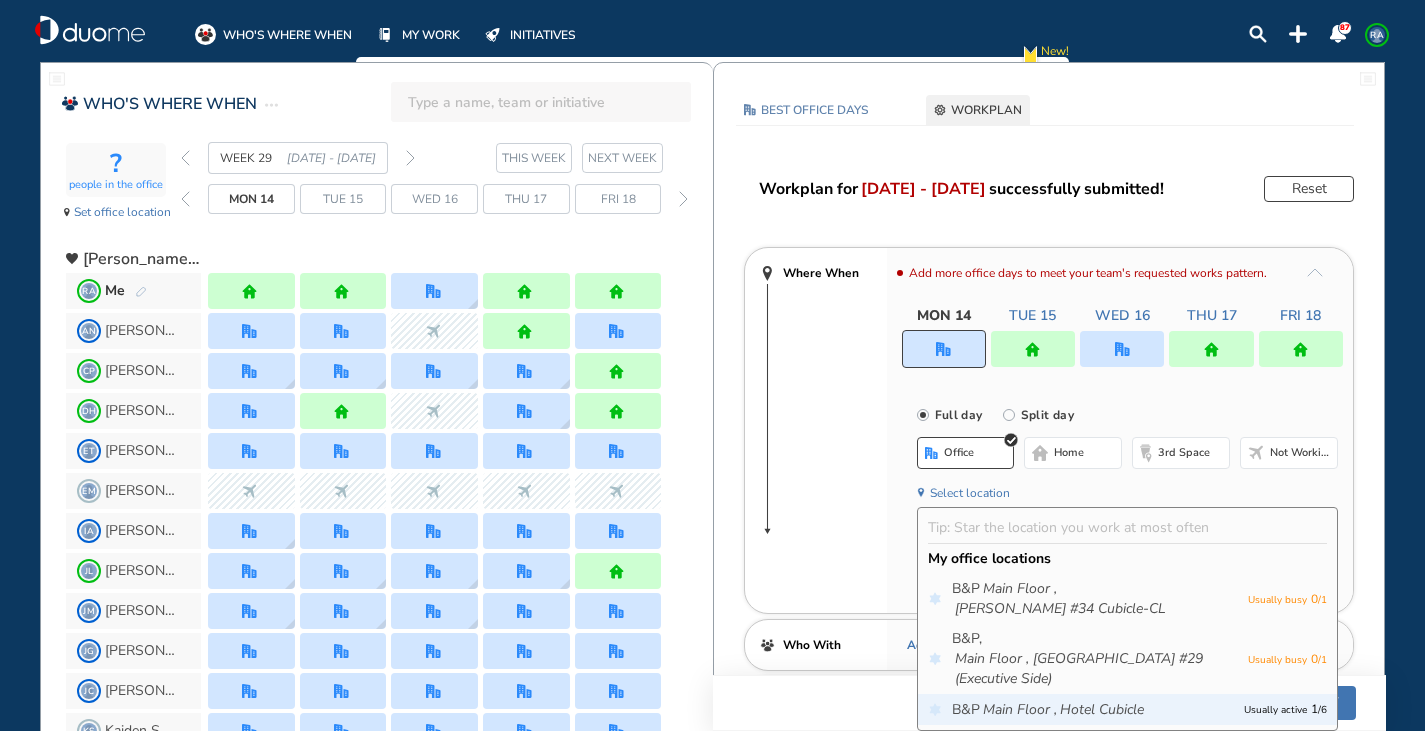 click on "Hotel Cubicle" at bounding box center (1102, 710) 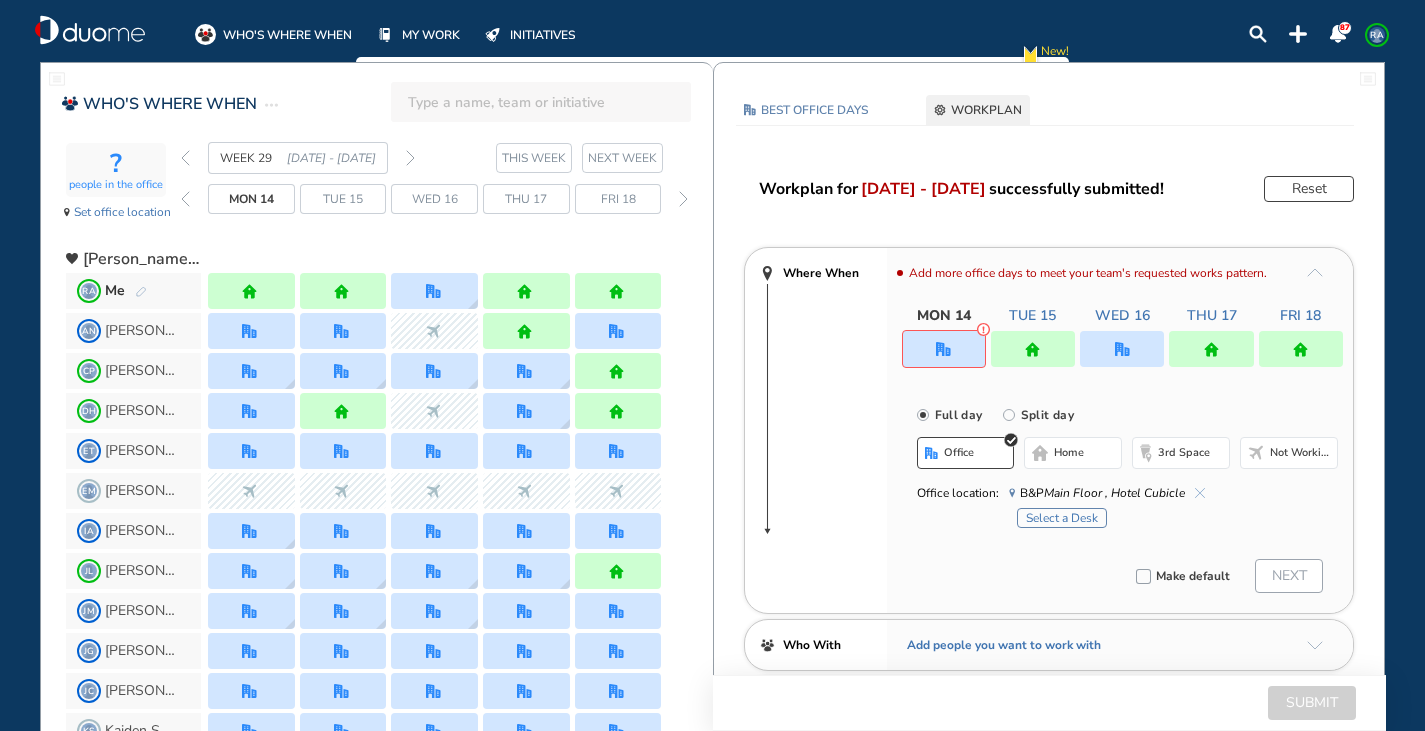 click on "Select a Desk" at bounding box center [1062, 518] 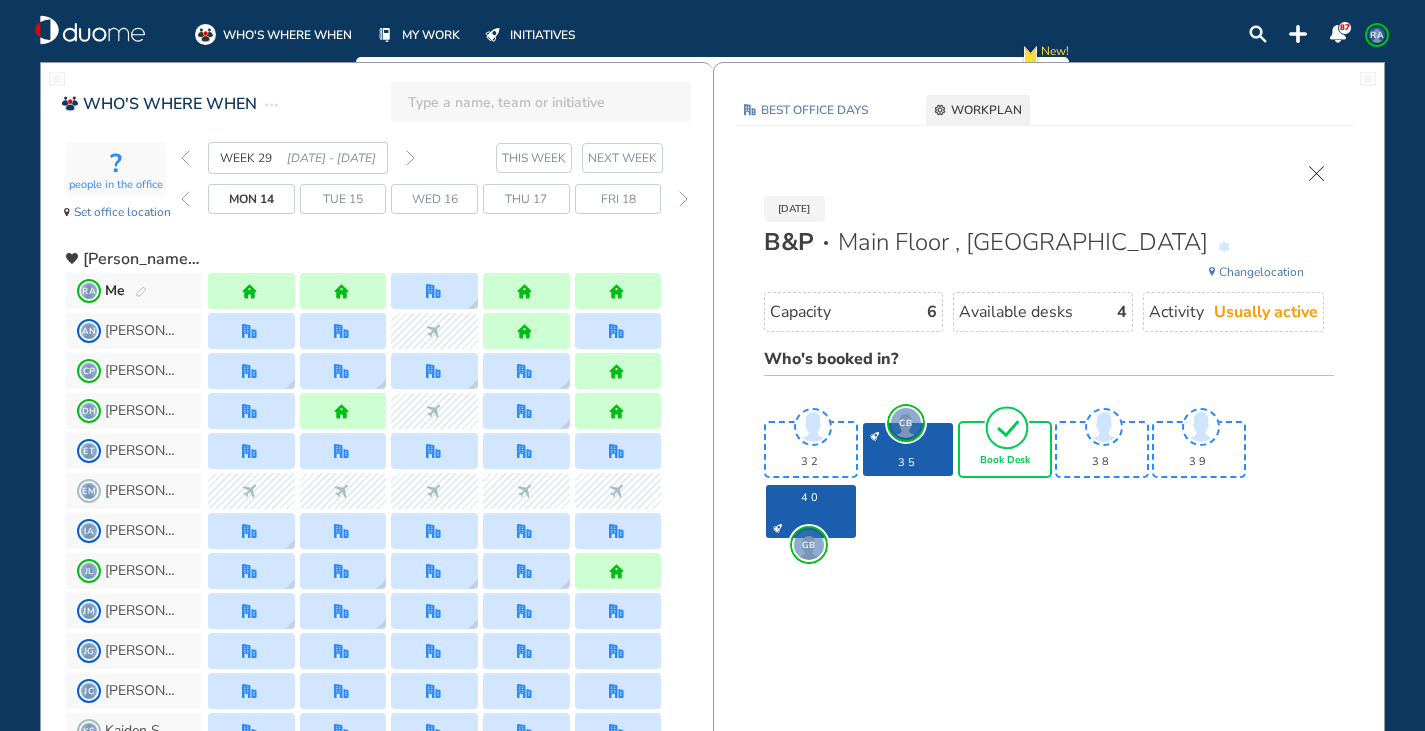 click on "Book Desk" at bounding box center (1005, 461) 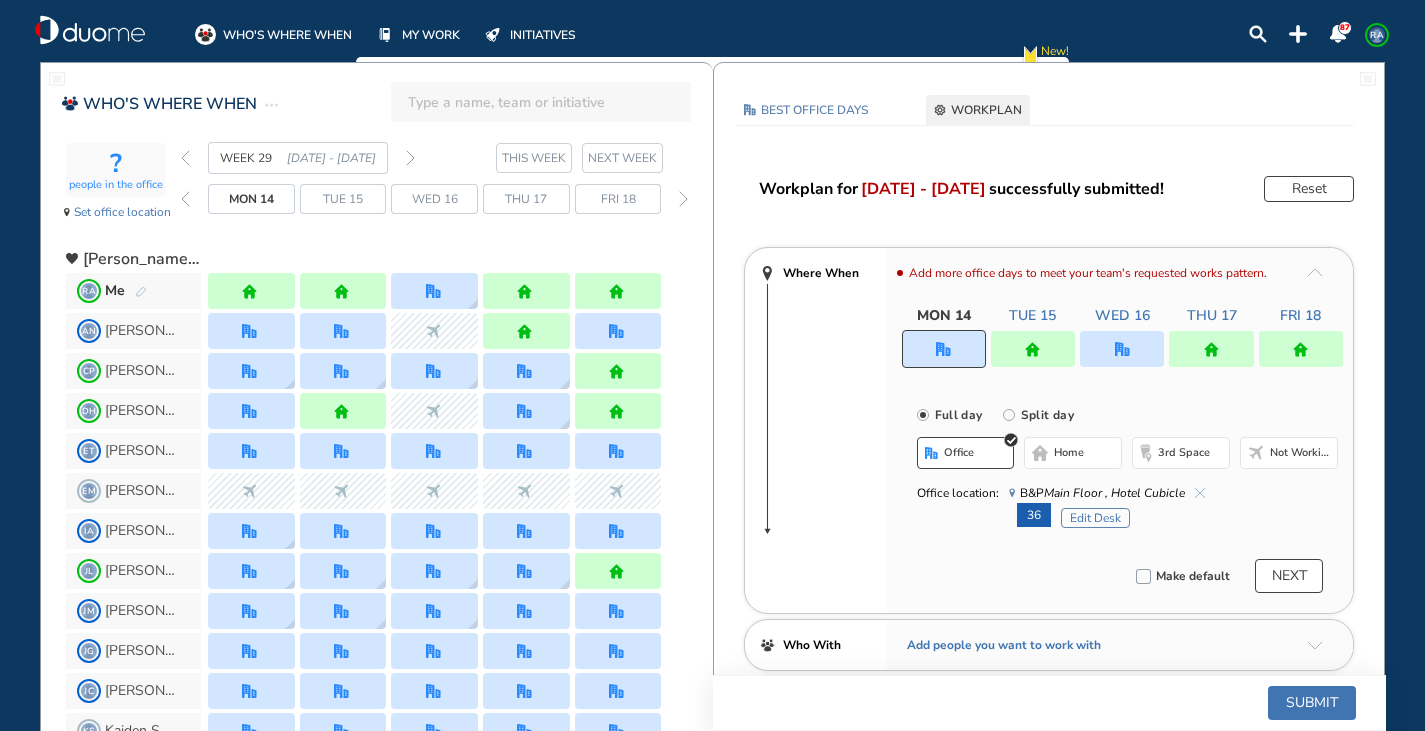 click on "Submit" at bounding box center (1312, 703) 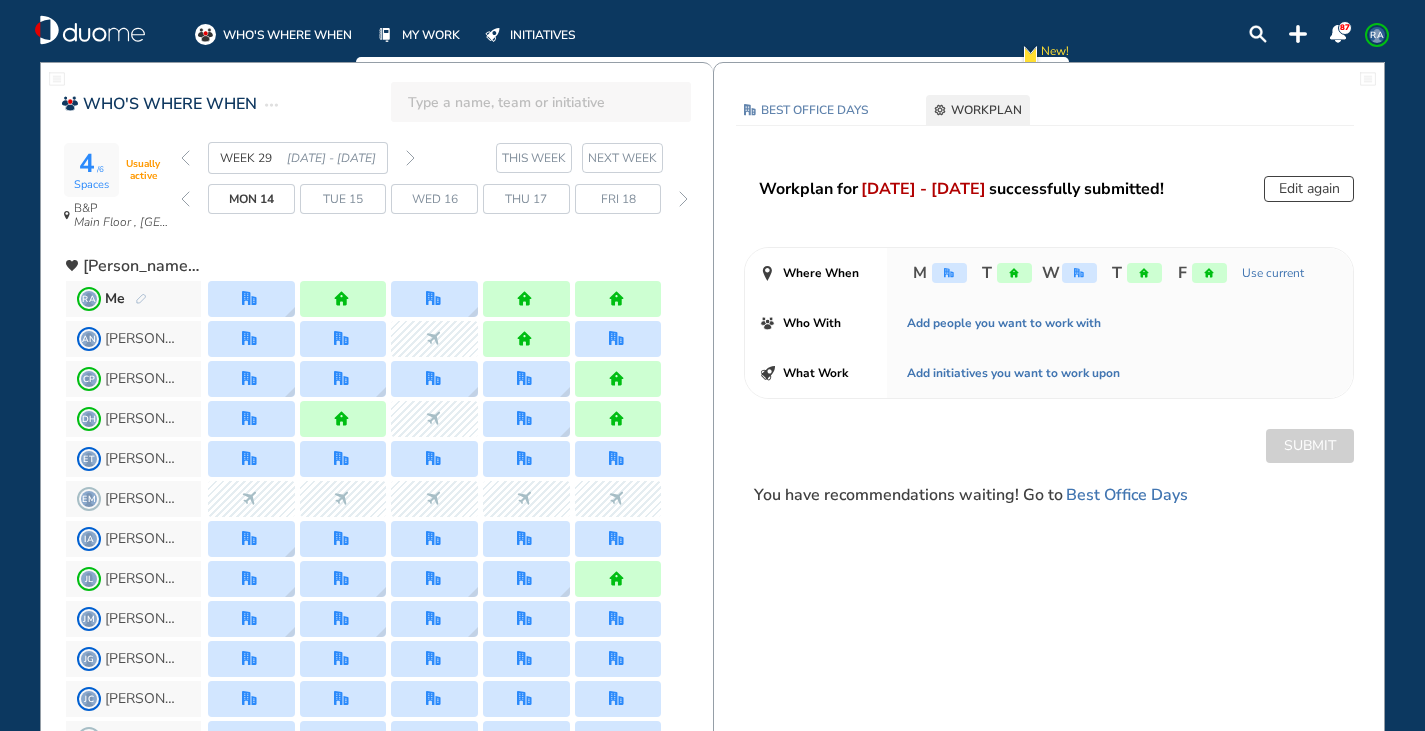 click on "Edit again" at bounding box center [1309, 189] 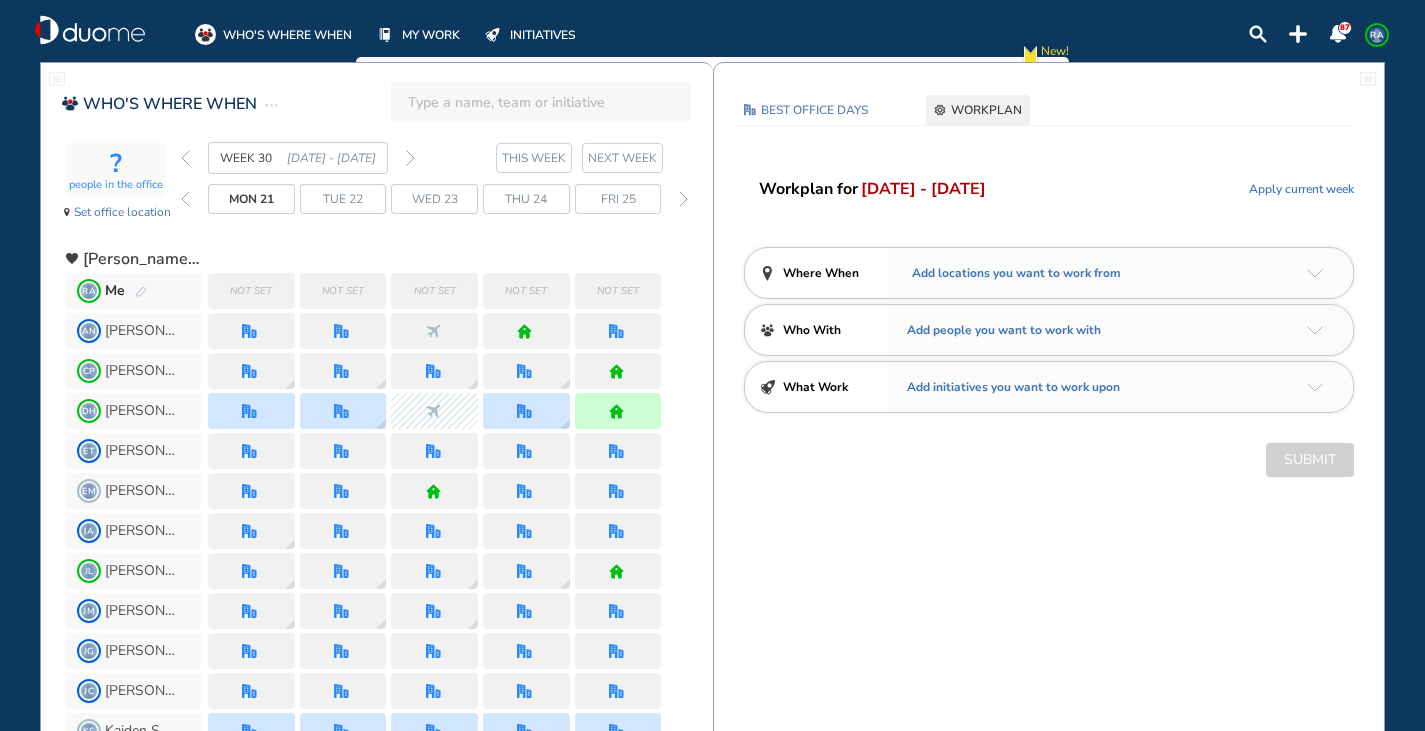click at bounding box center (1315, 273) 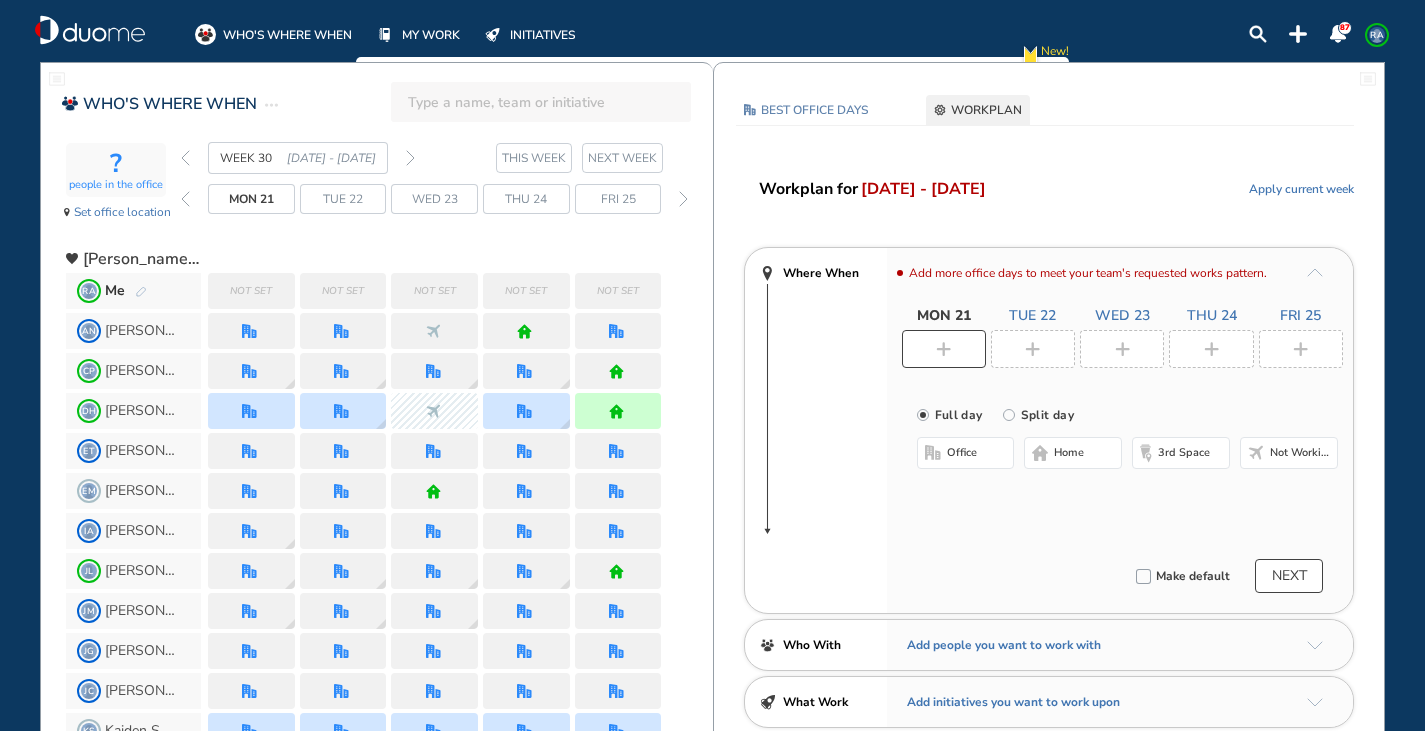 click at bounding box center [944, 349] 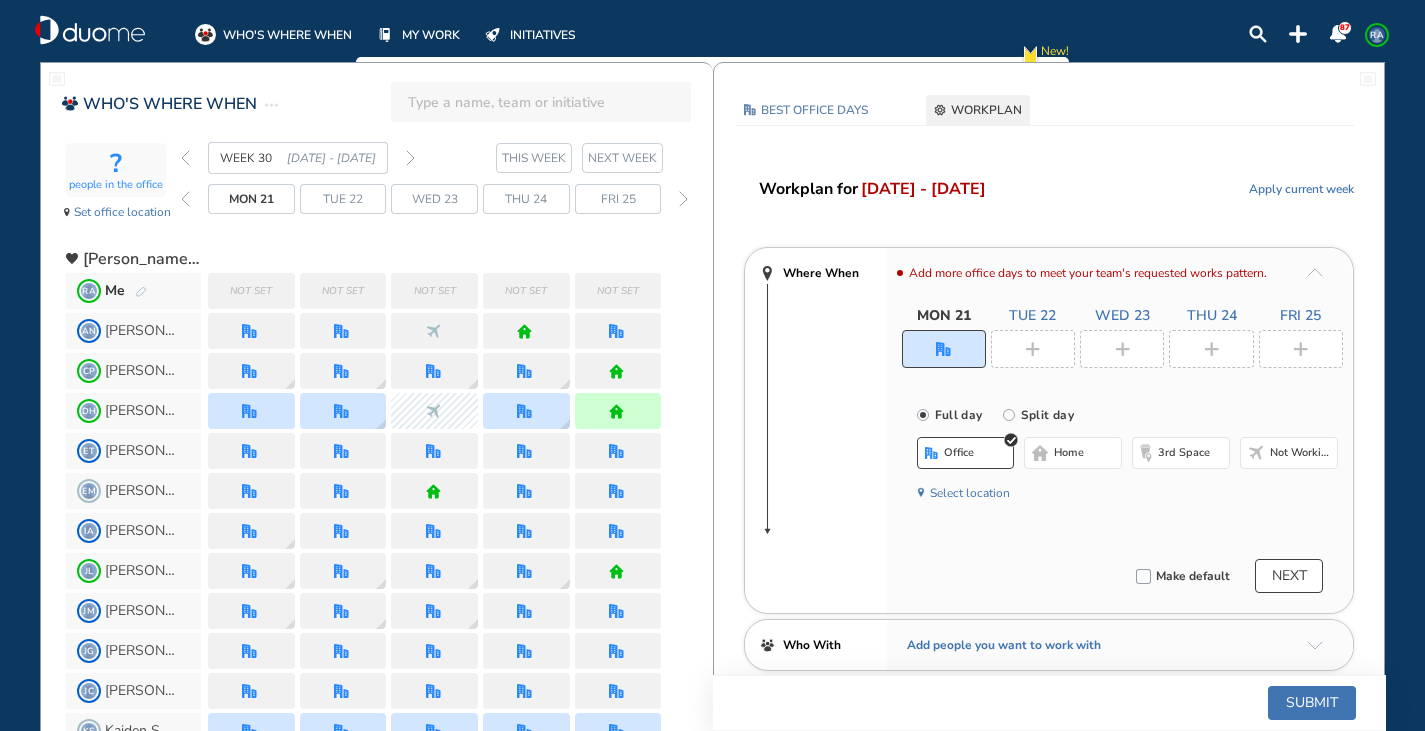 click on "Select location" at bounding box center (970, 493) 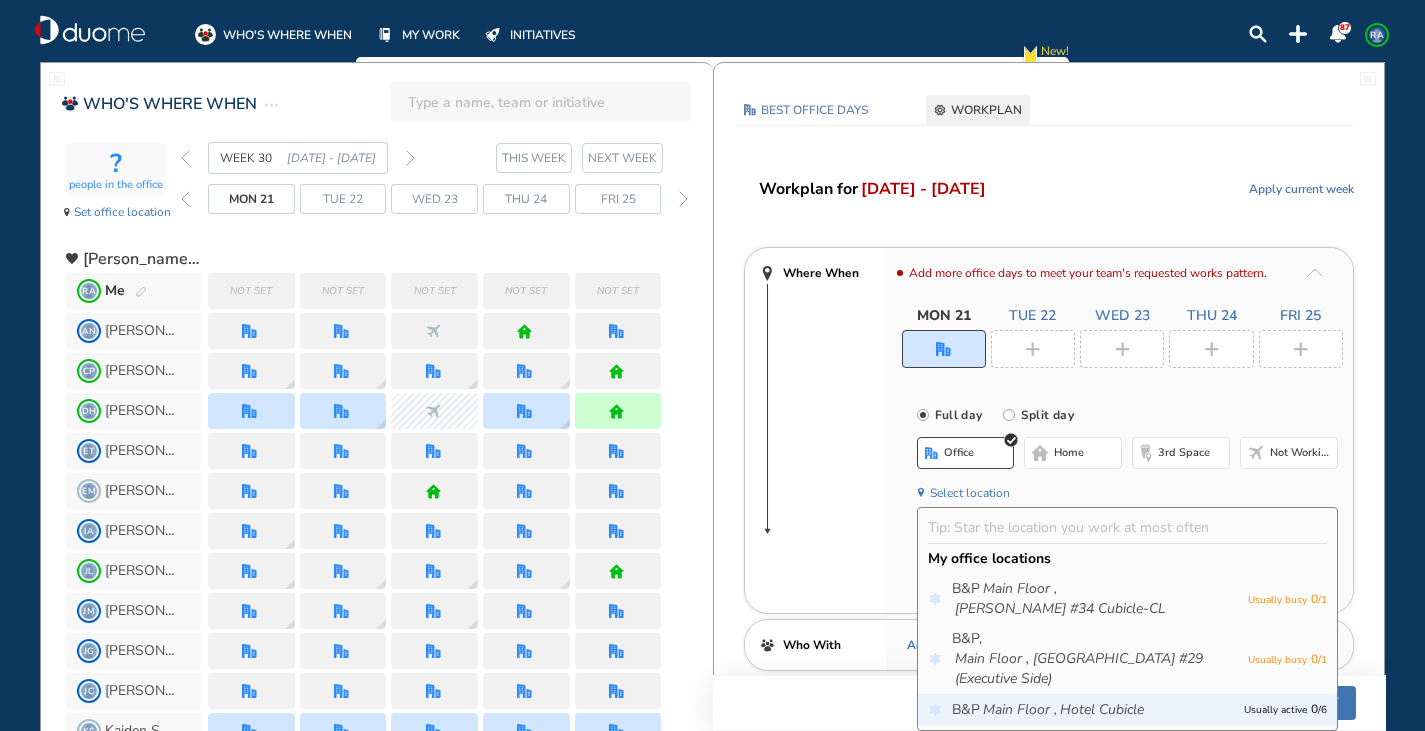 click on "B&P  Main Floor ,   Hotel Cubicle  Usually active  0  /  6" at bounding box center (1128, 709) 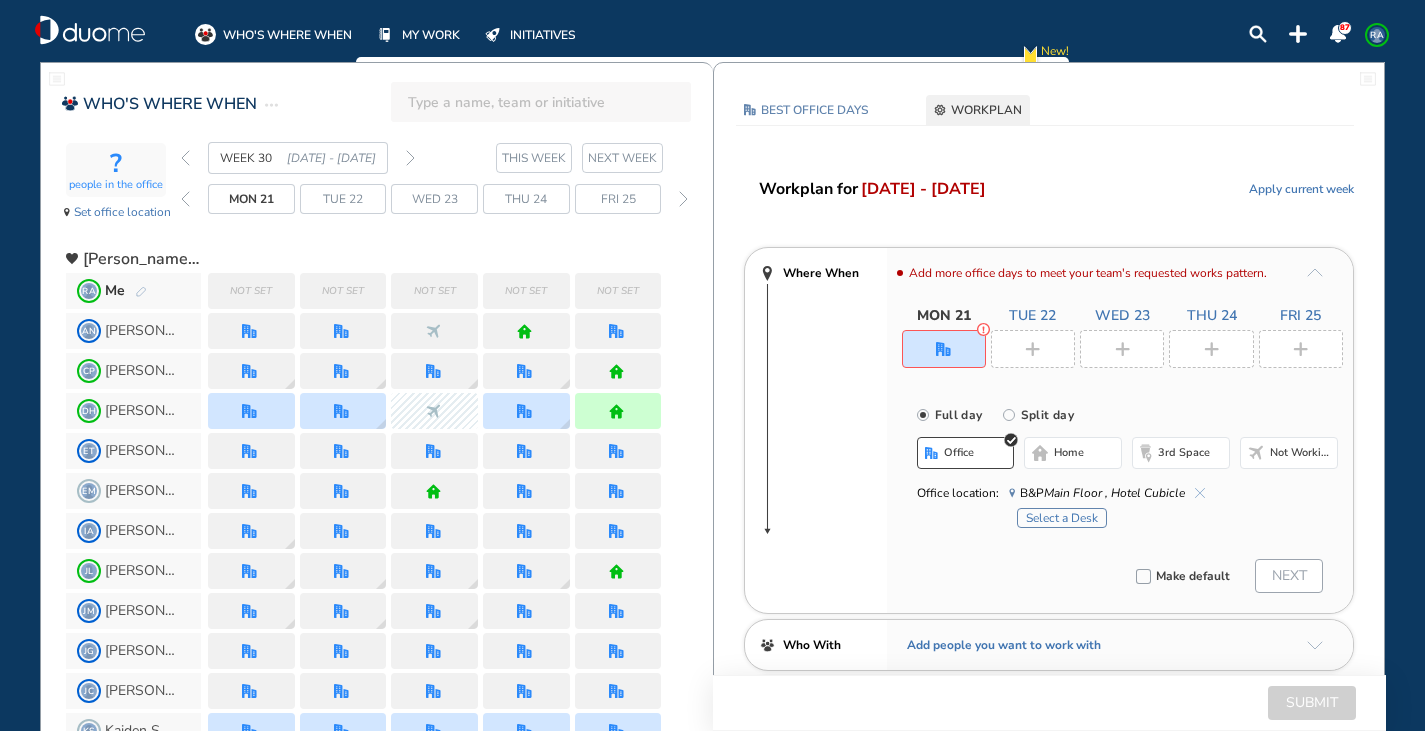 click on "Select a Desk" at bounding box center (1062, 518) 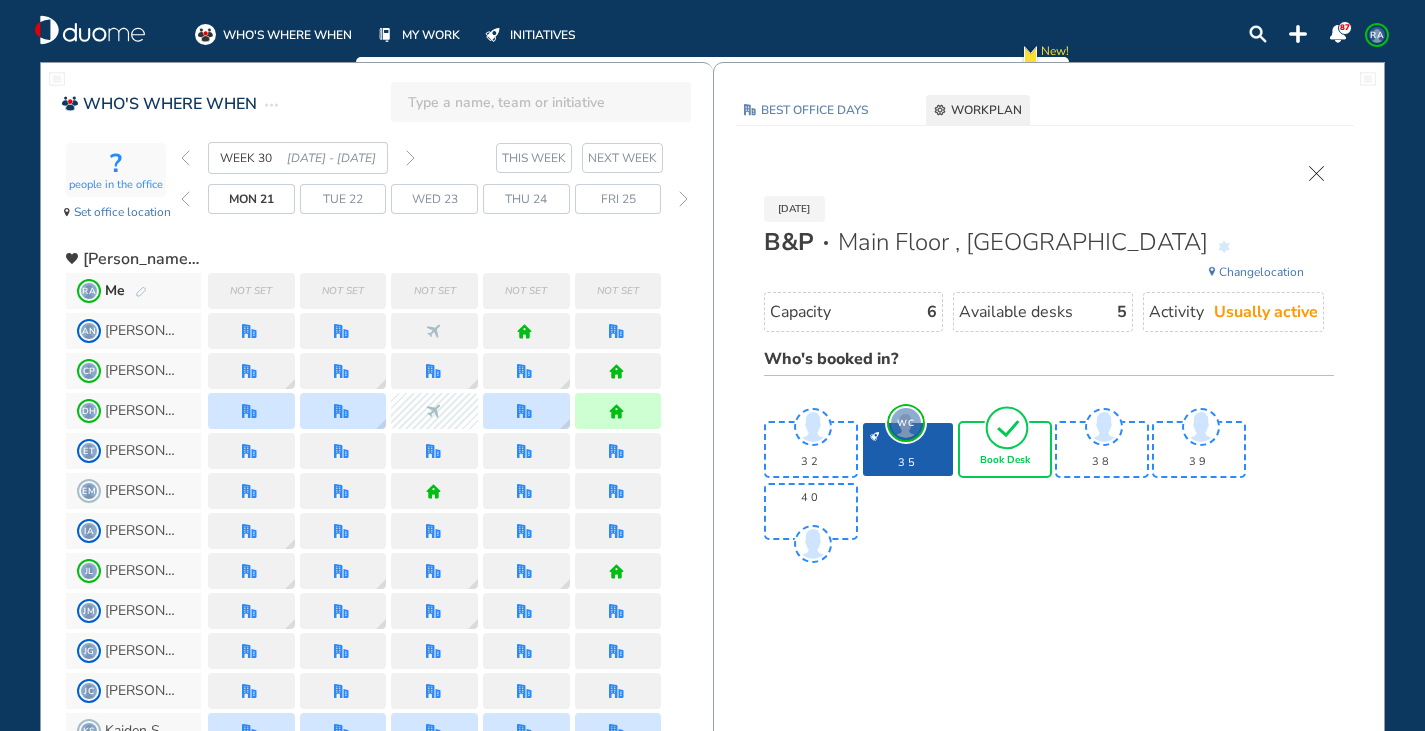 click on "Book Desk" at bounding box center [1005, 461] 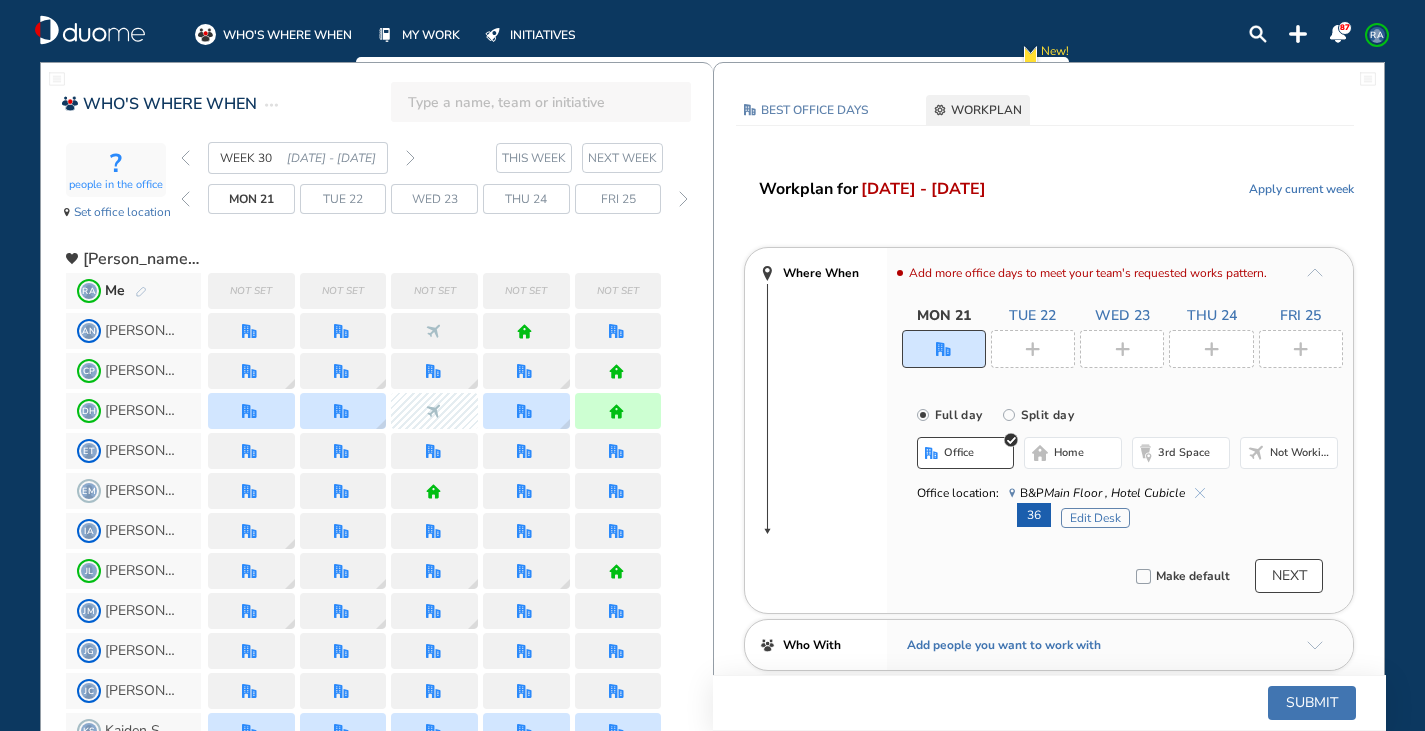 click at bounding box center (1033, 349) 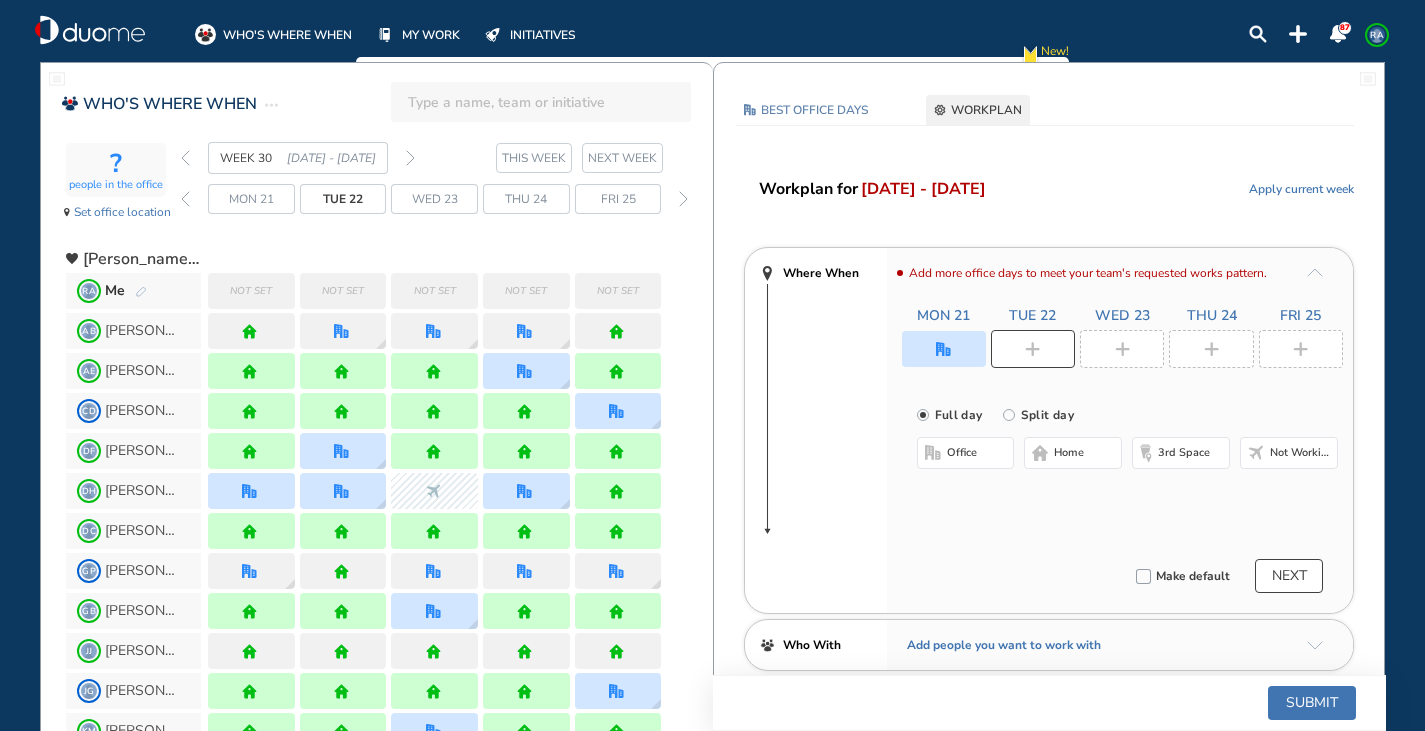 click on "home" at bounding box center [1073, 453] 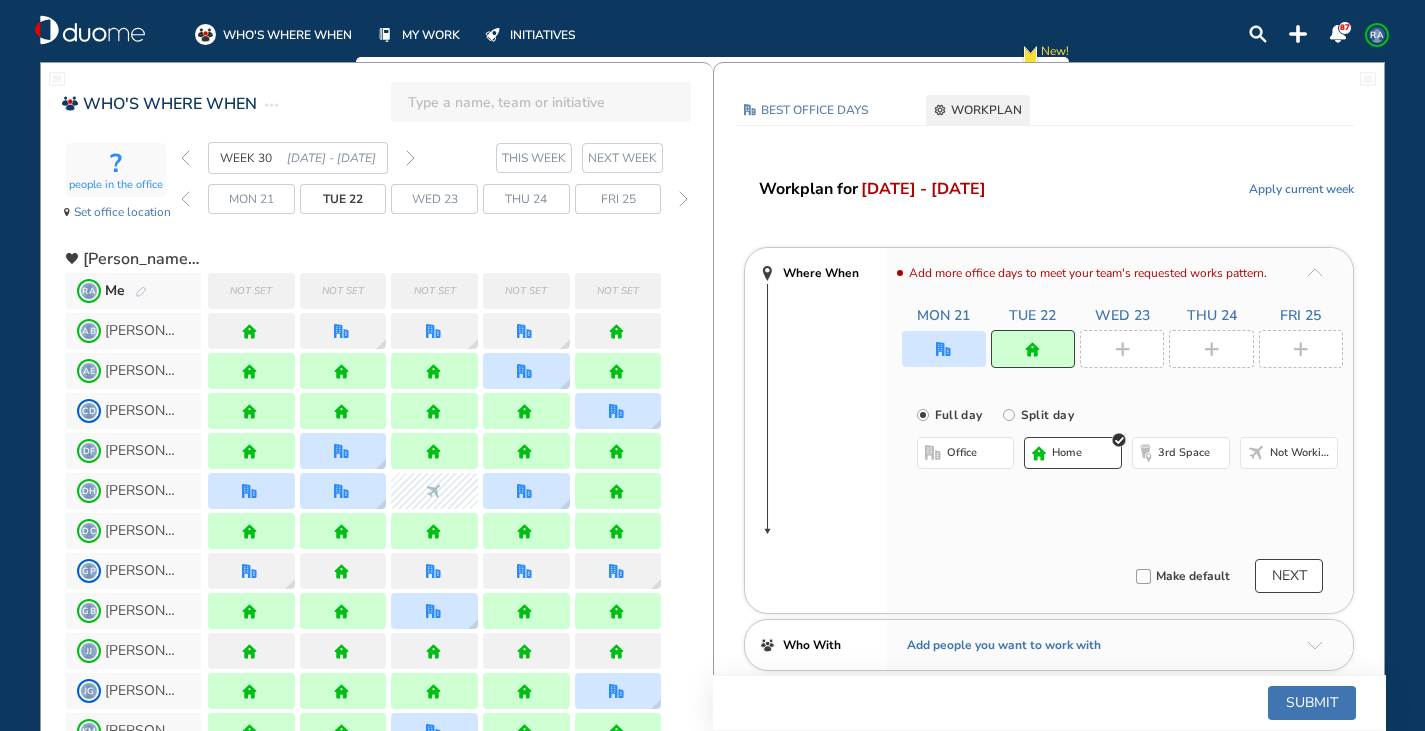 click at bounding box center (1122, 349) 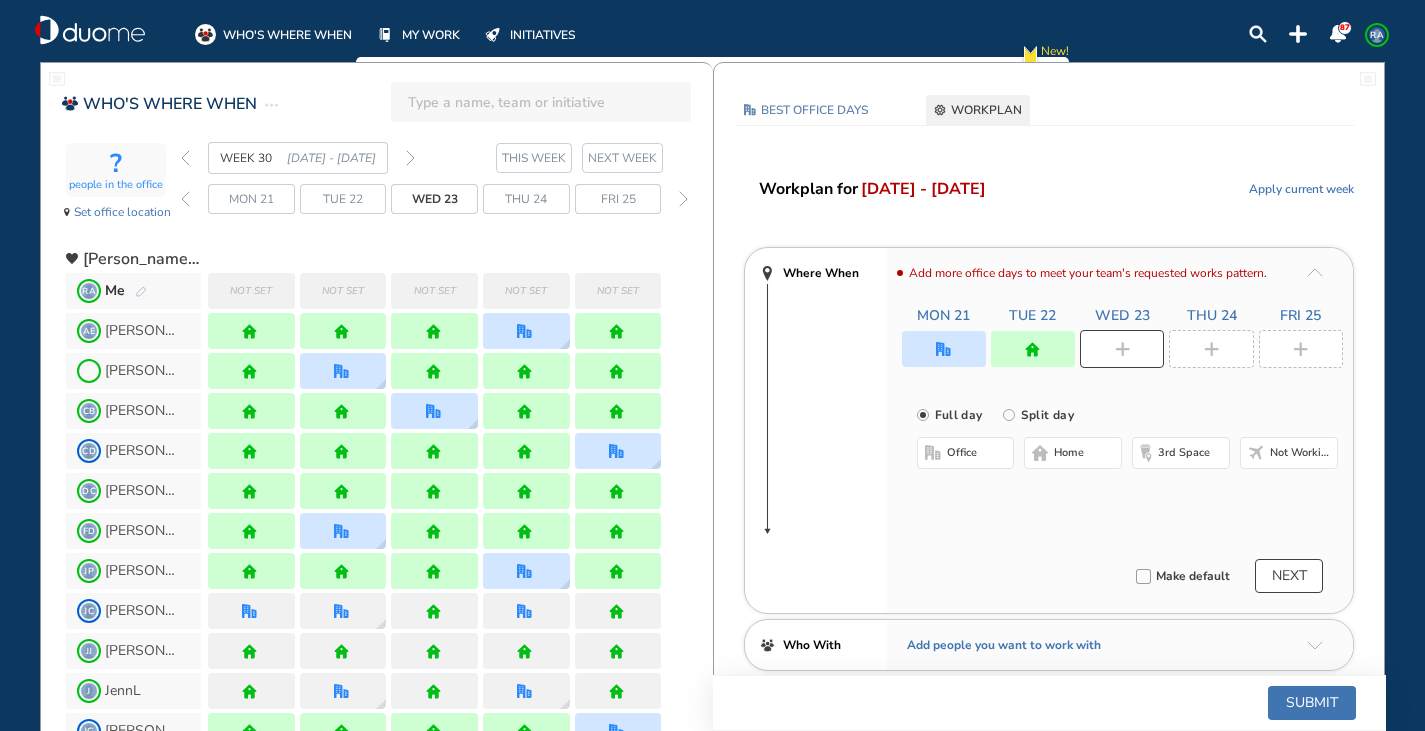 click on "home" at bounding box center [1069, 453] 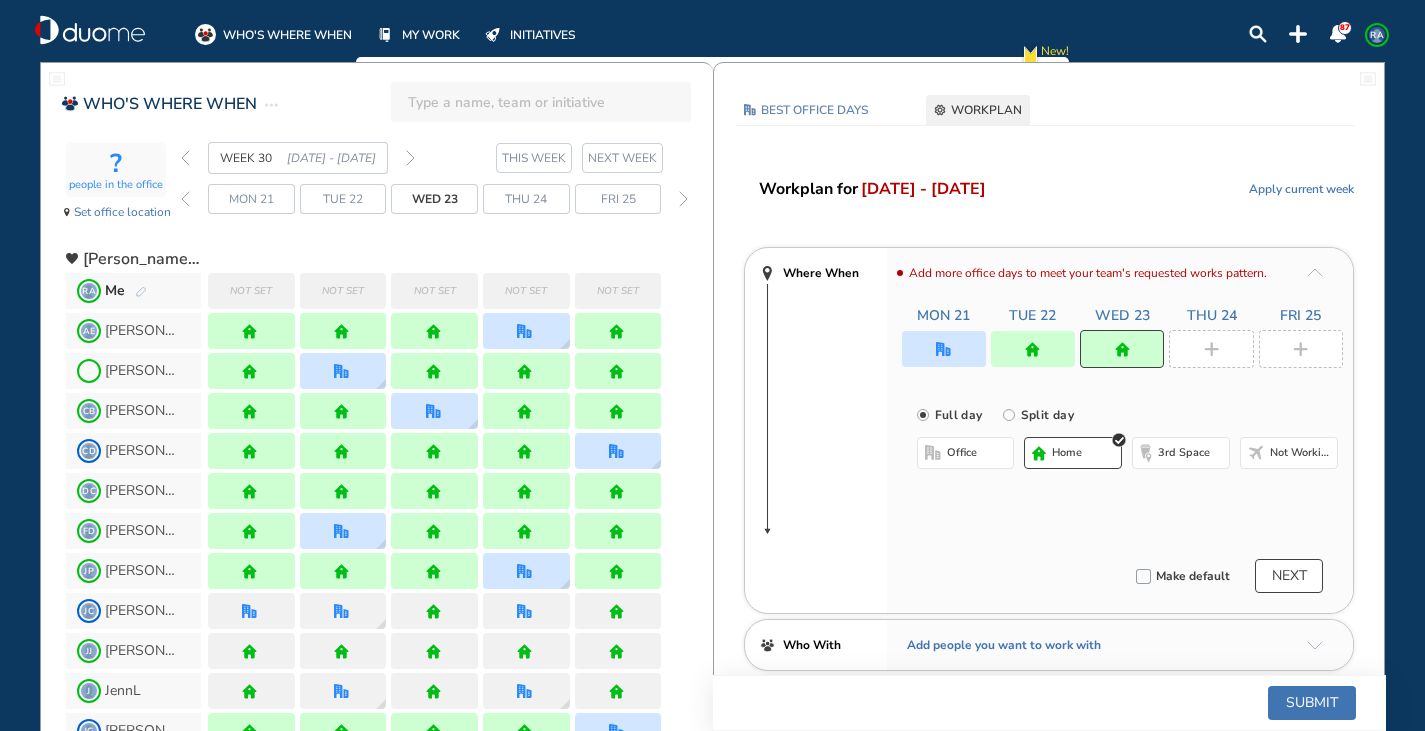 click at bounding box center (1211, 349) 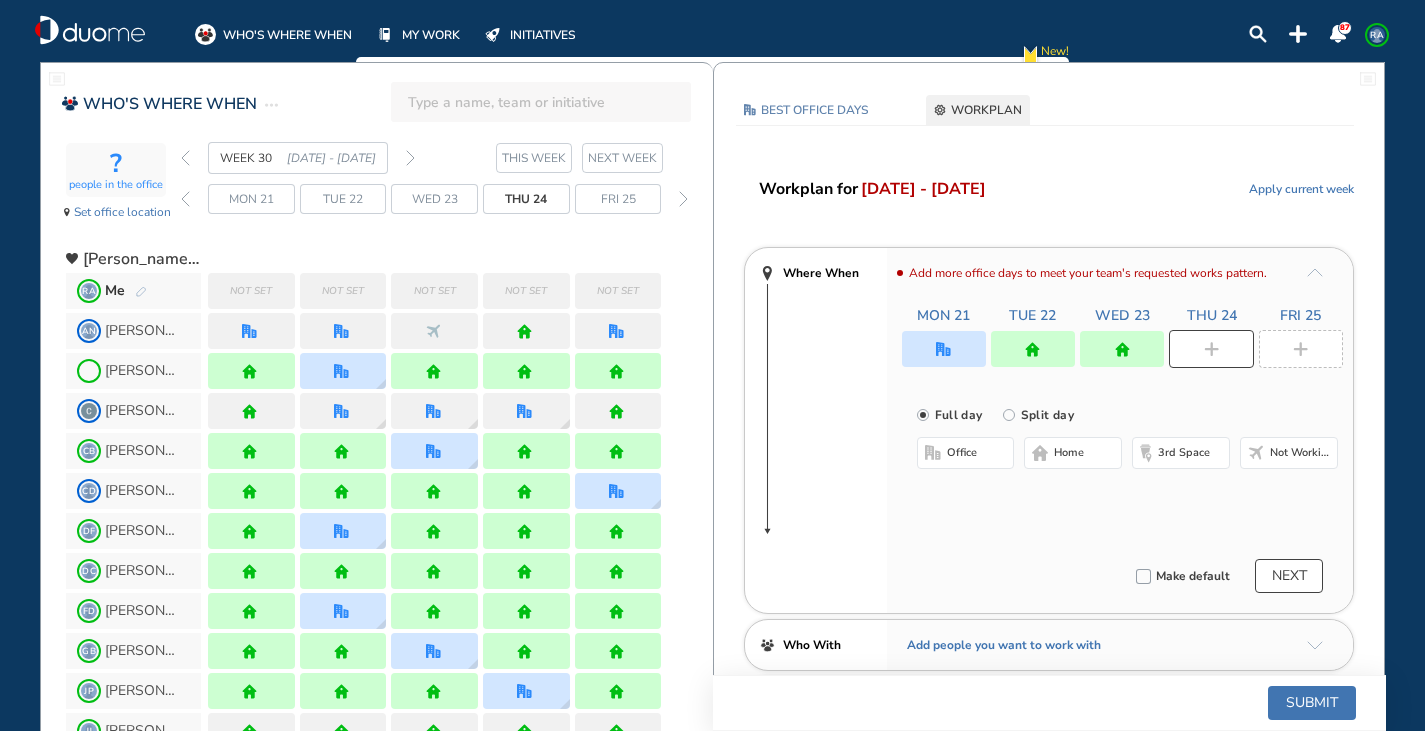 click on "home" at bounding box center [1073, 453] 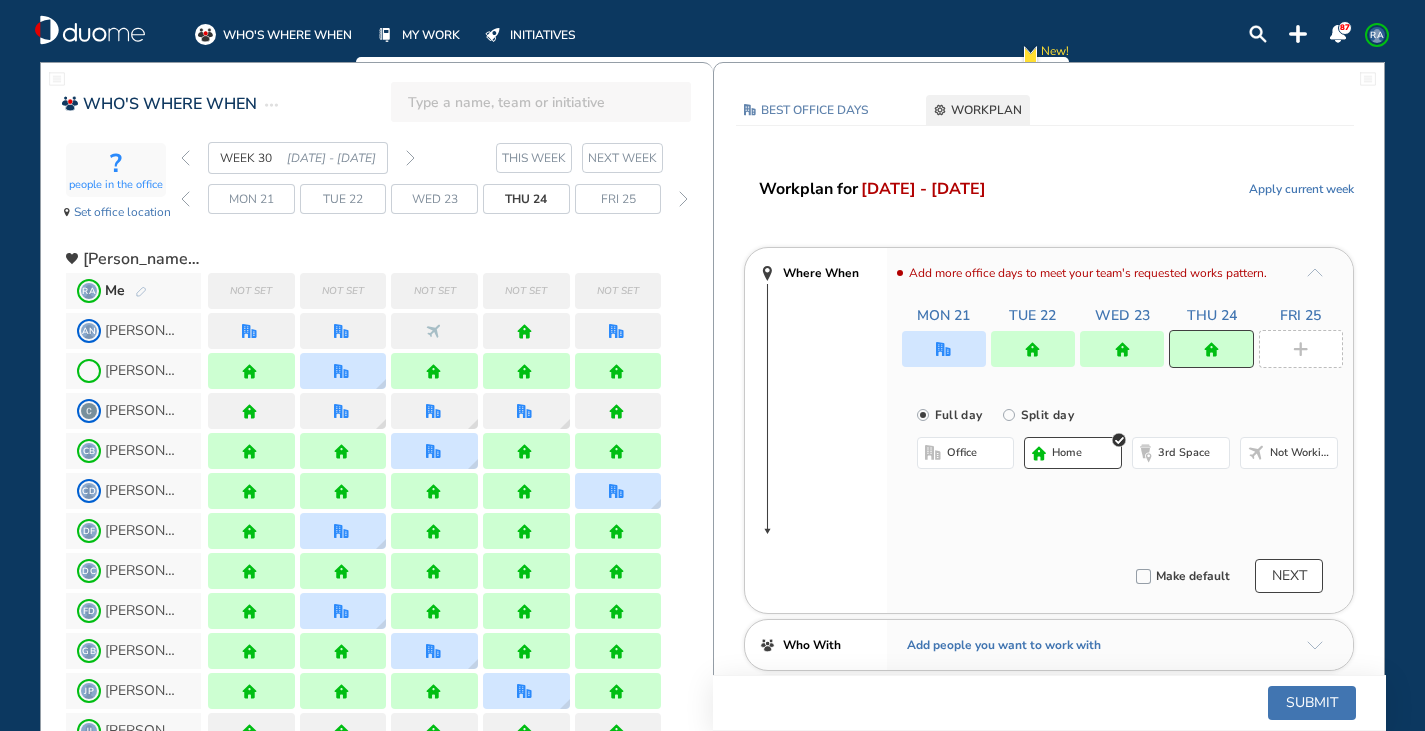 click at bounding box center [1301, 349] 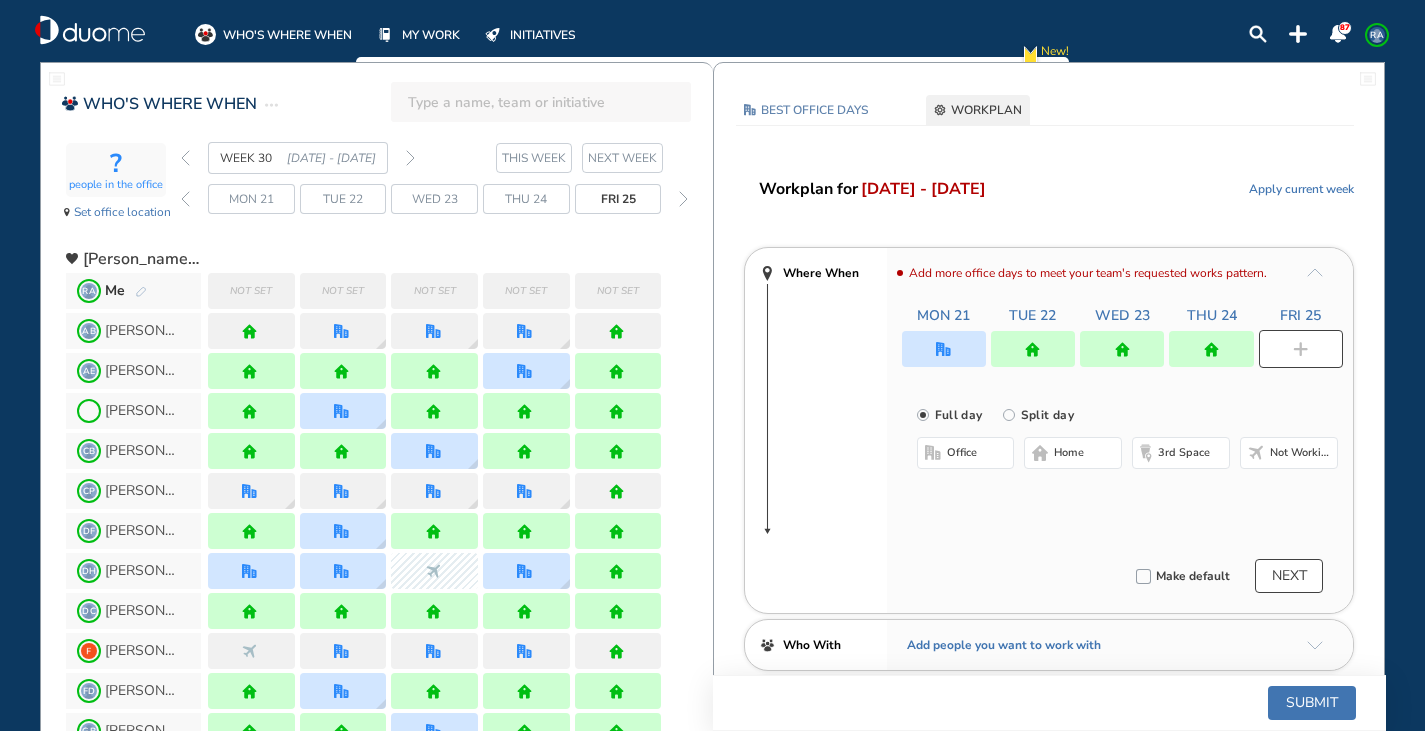 click on "home" at bounding box center (1069, 453) 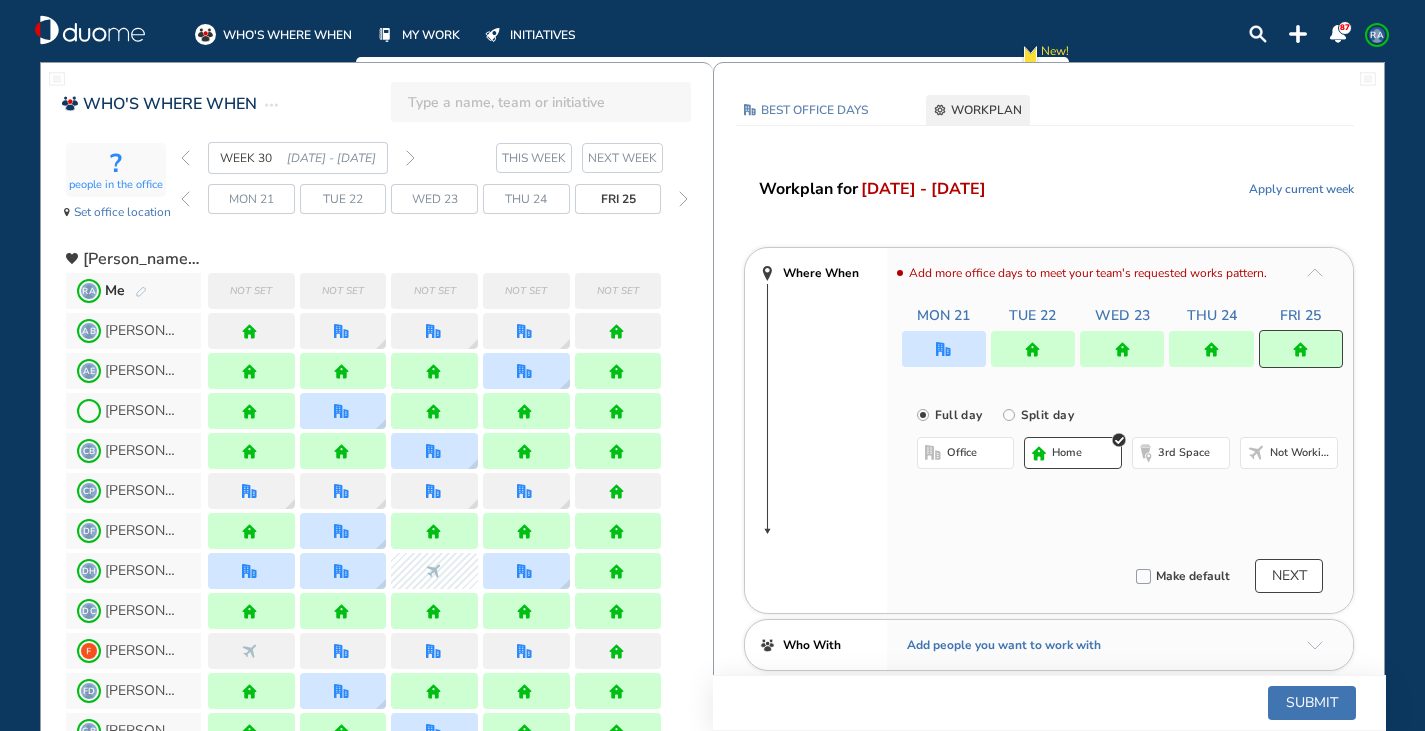 click on "Submit" at bounding box center [1312, 703] 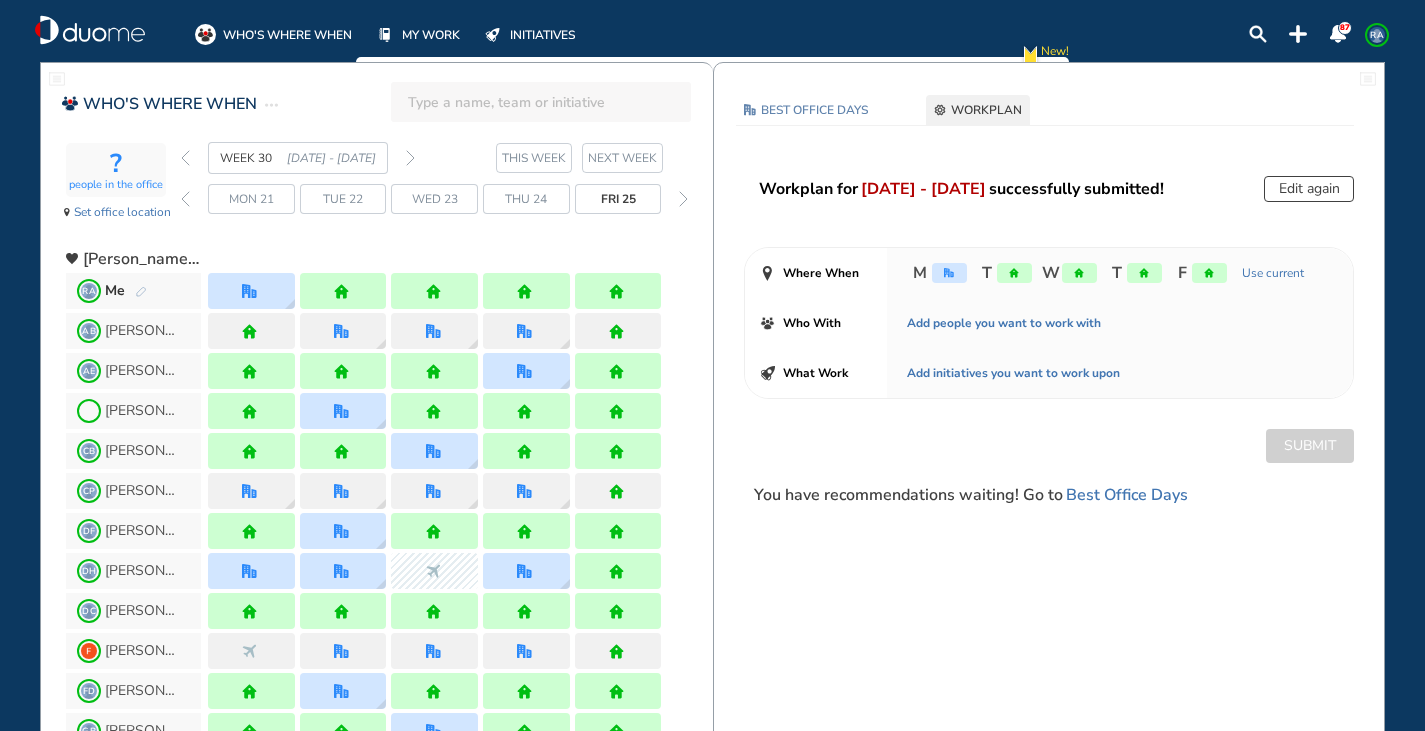 click at bounding box center (410, 158) 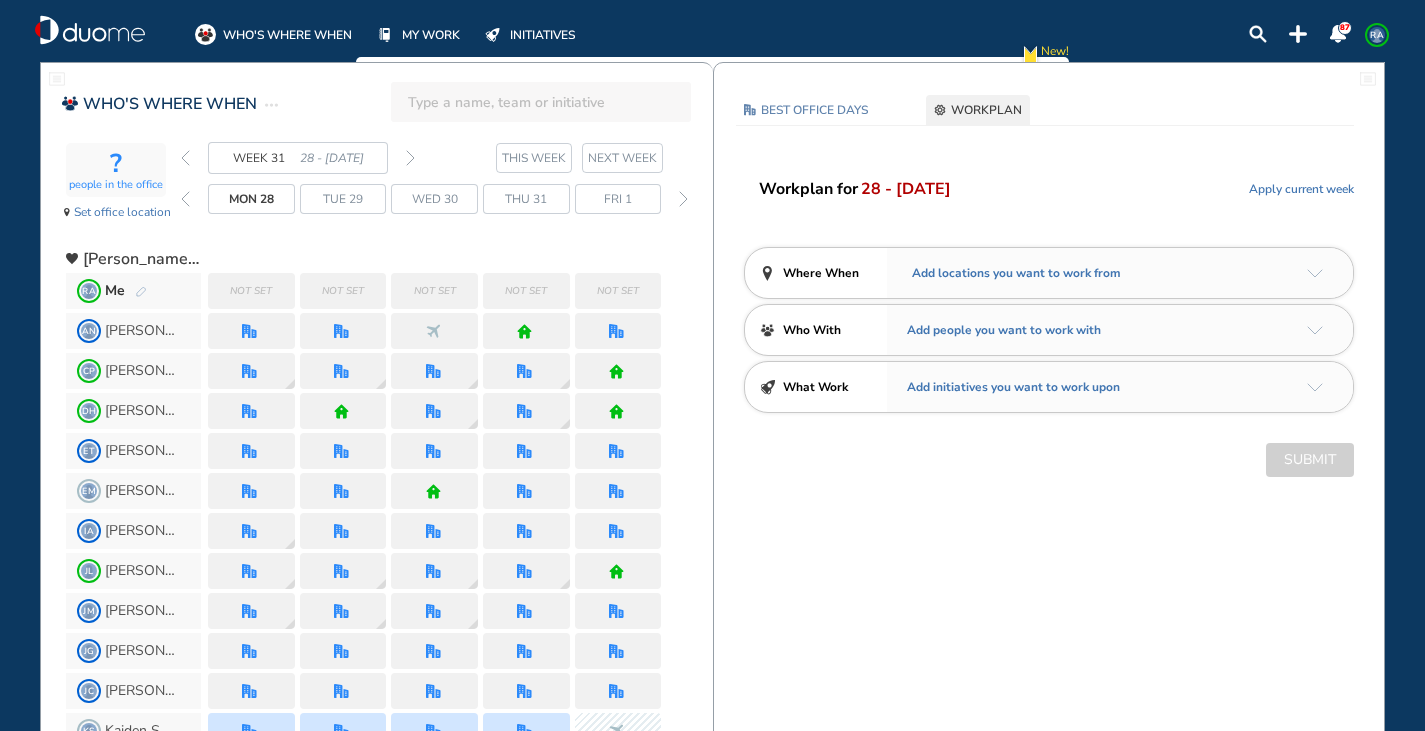 click at bounding box center [1315, 273] 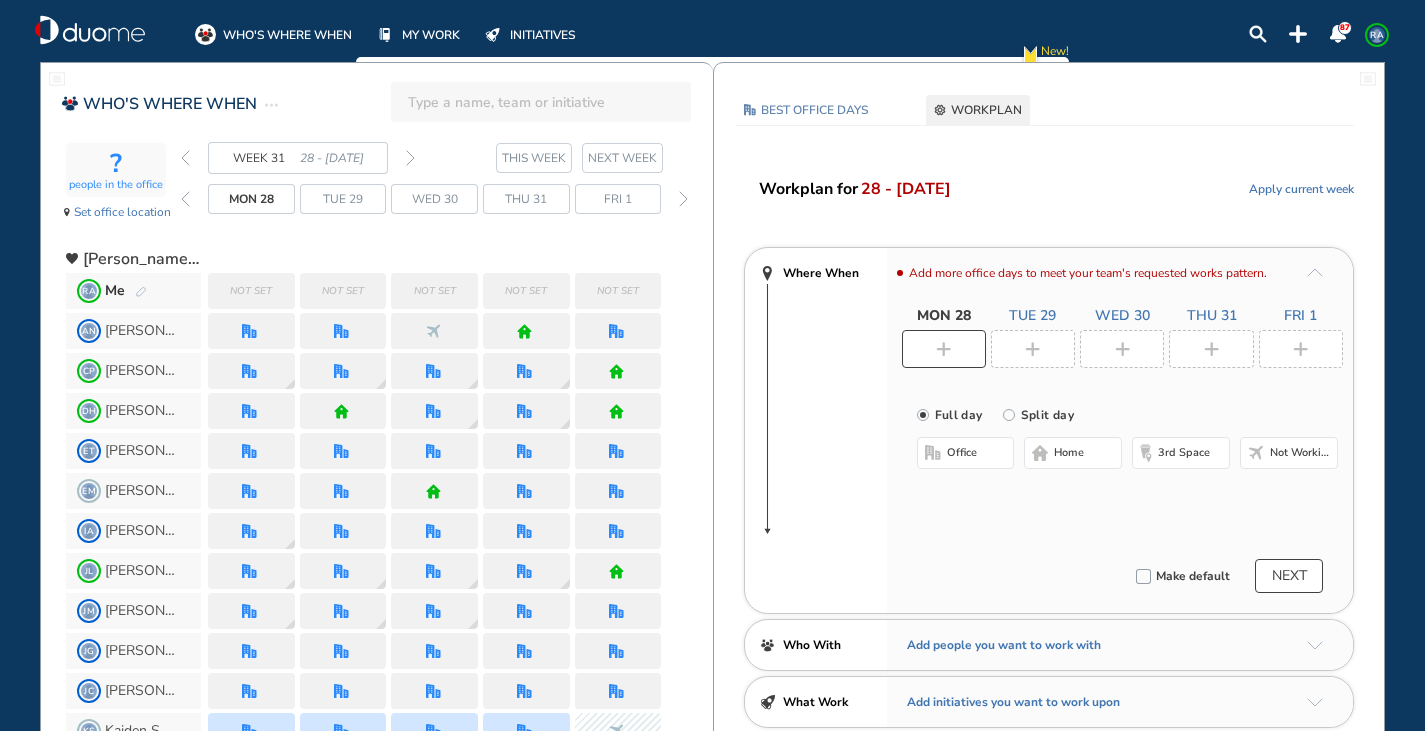 click on "office" at bounding box center (962, 453) 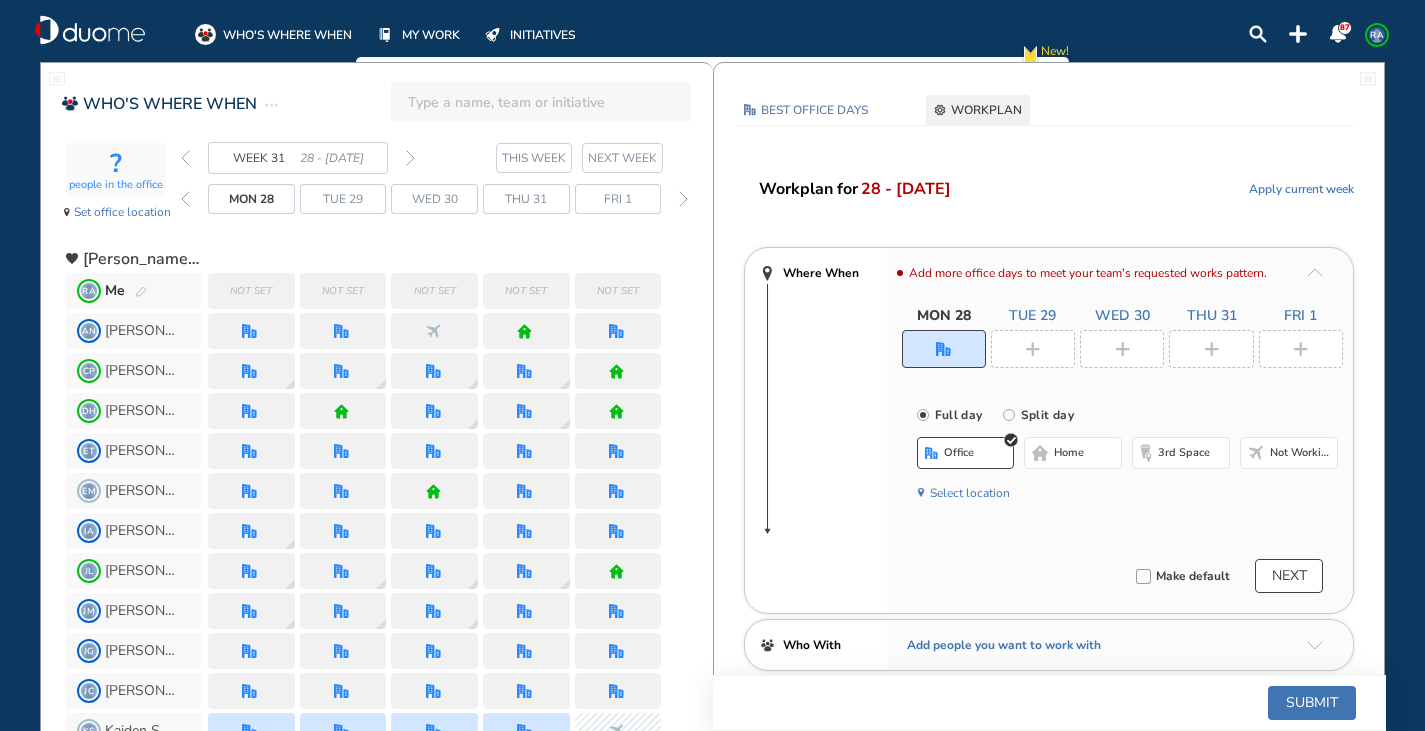 click on "Select location" at bounding box center [970, 493] 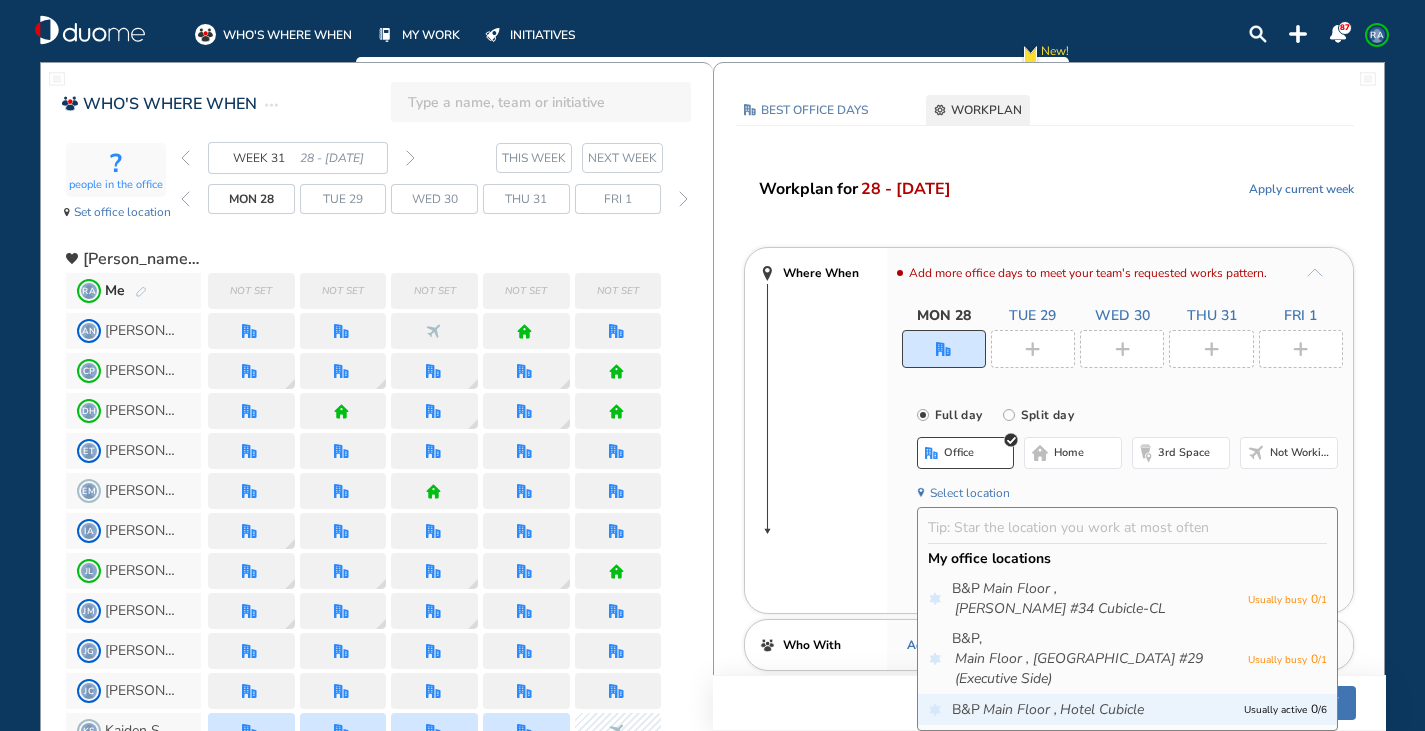 click on "Usually active  0  /  6" at bounding box center [1285, 709] 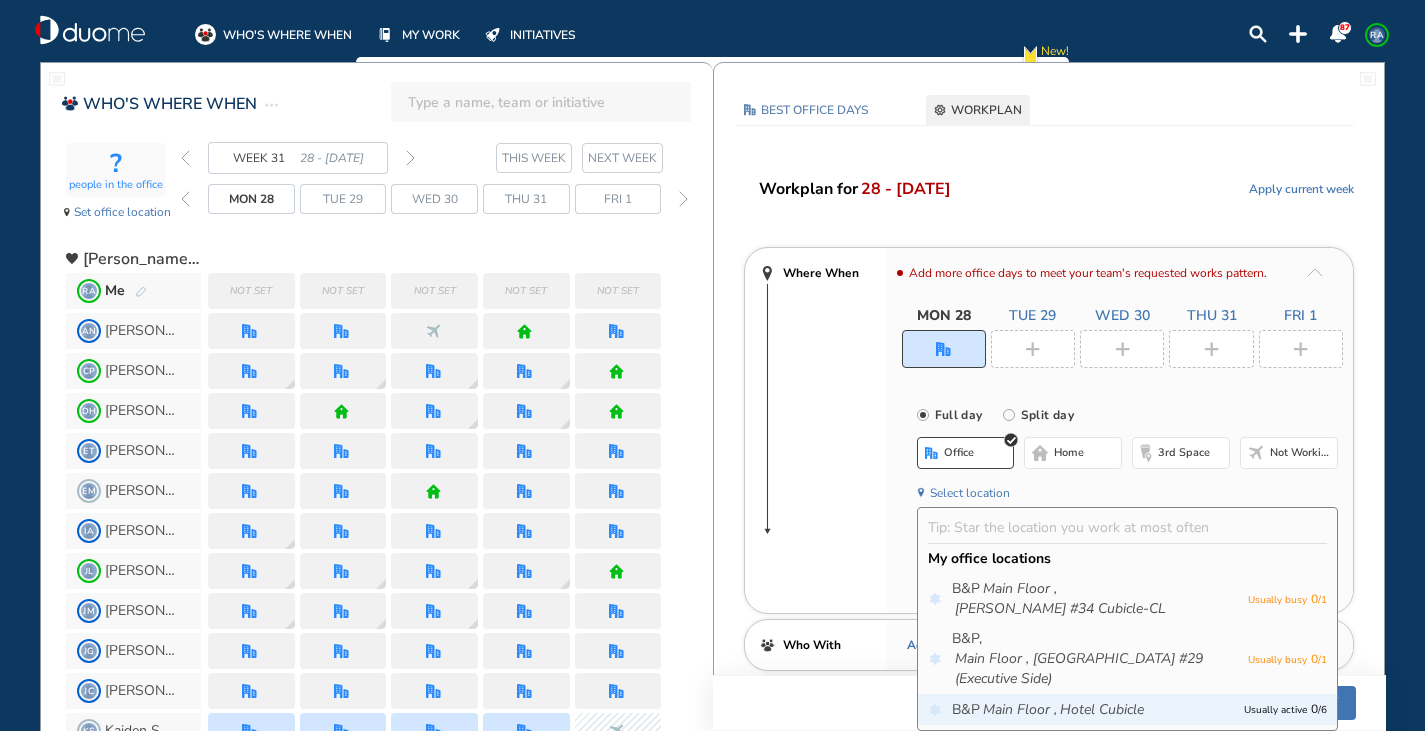 click on "Hotel Cubicle" at bounding box center [1102, 710] 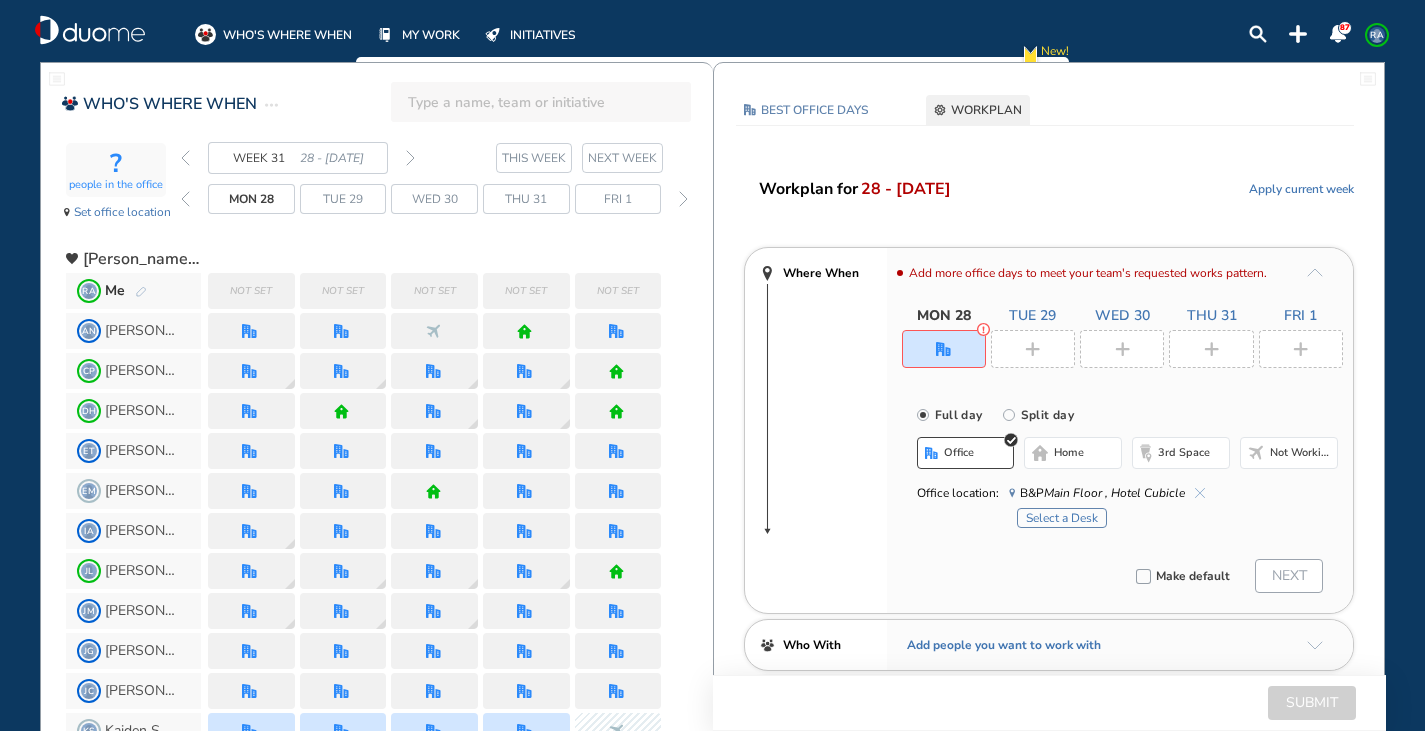 click on "Select a Desk" at bounding box center (1062, 518) 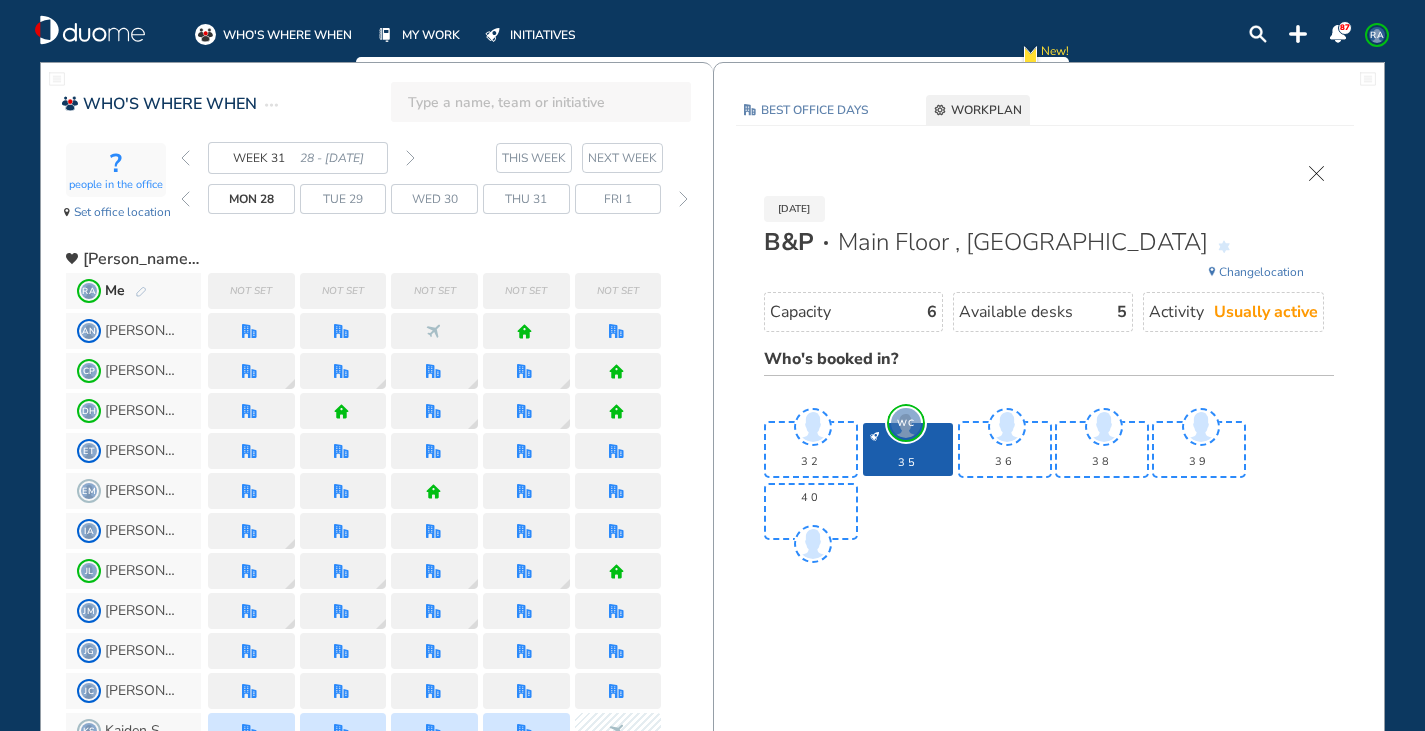 click on "36" at bounding box center [1005, 449] 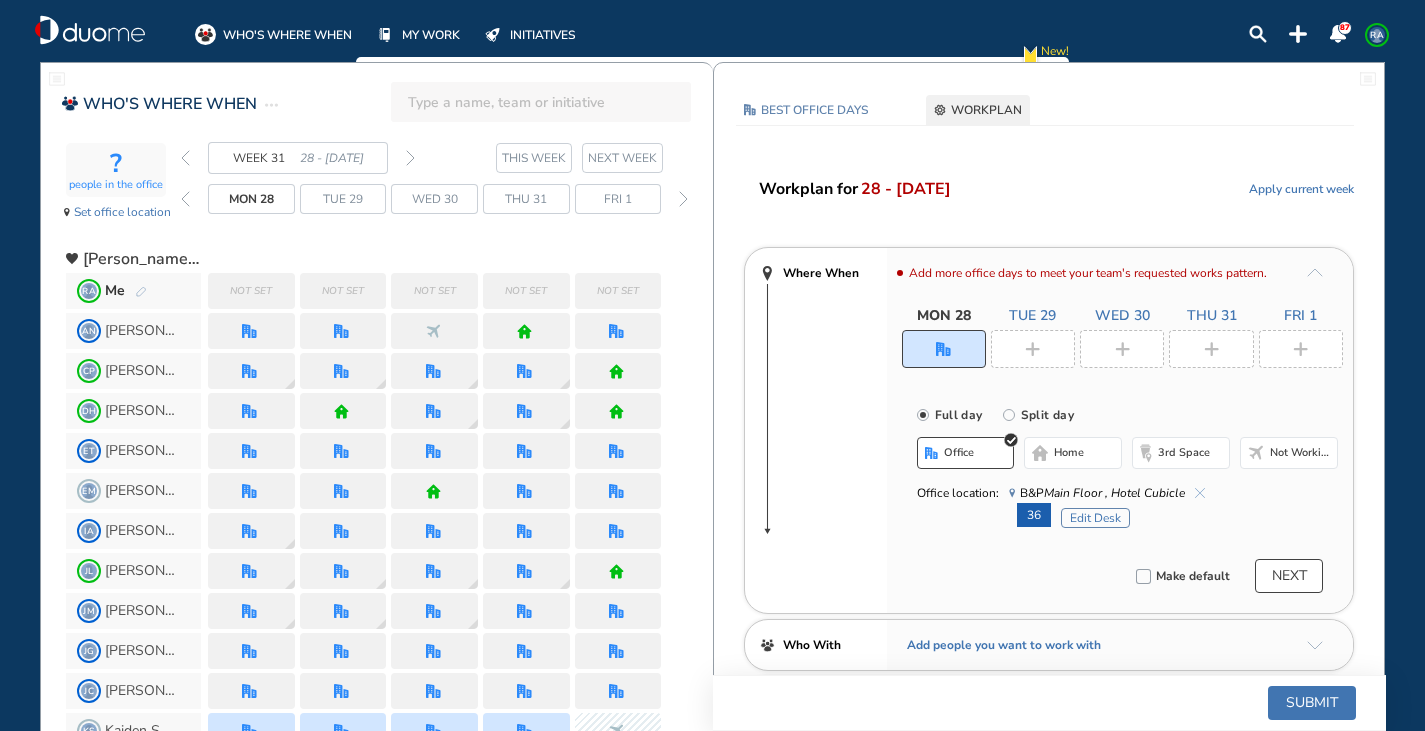 click at bounding box center (1033, 349) 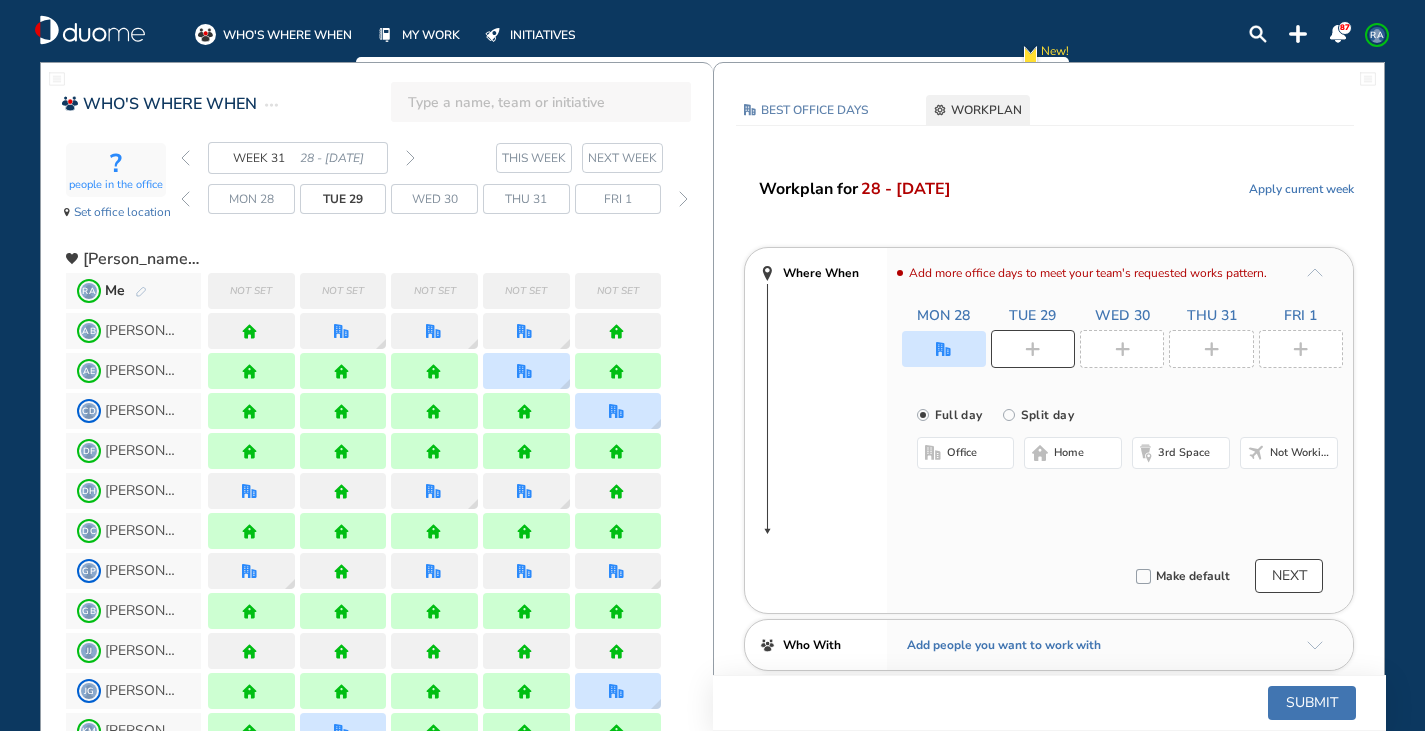 click on "home" at bounding box center [1069, 453] 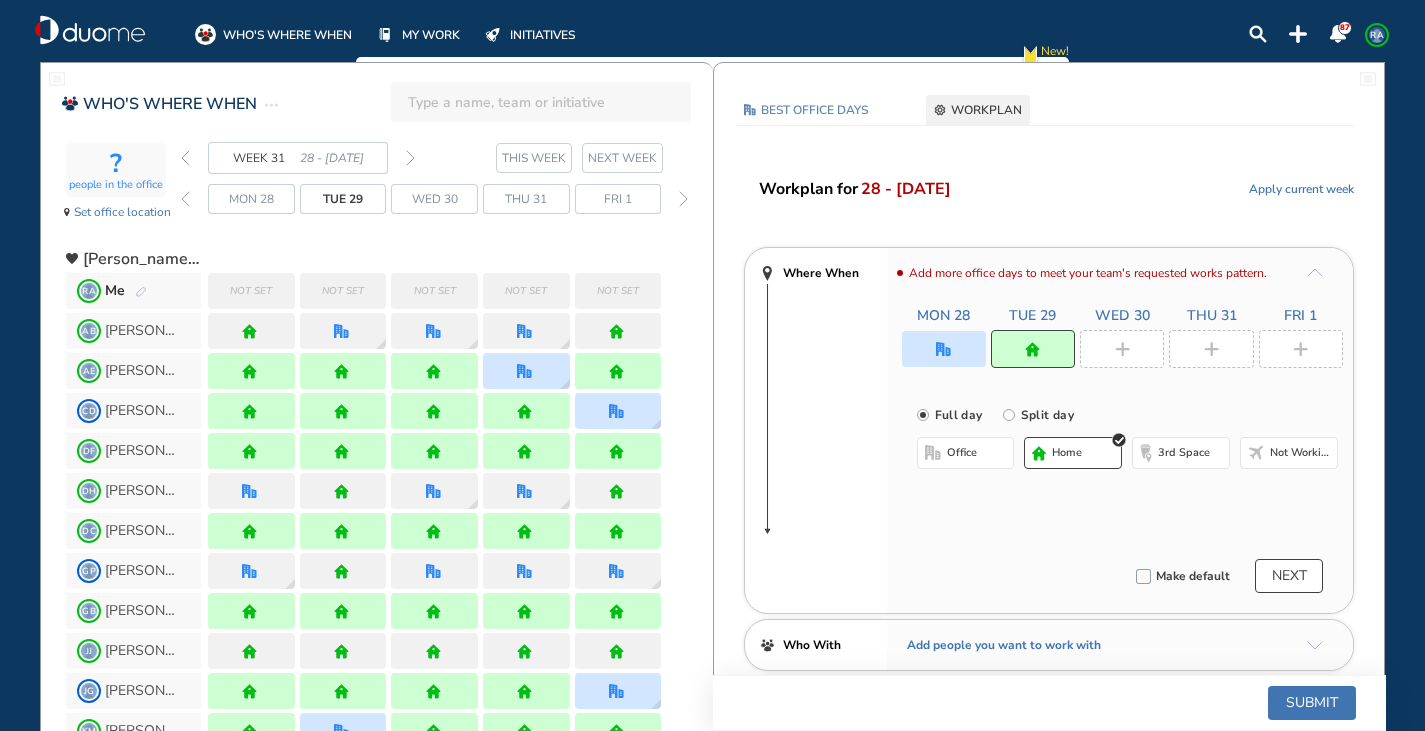 click at bounding box center (1122, 349) 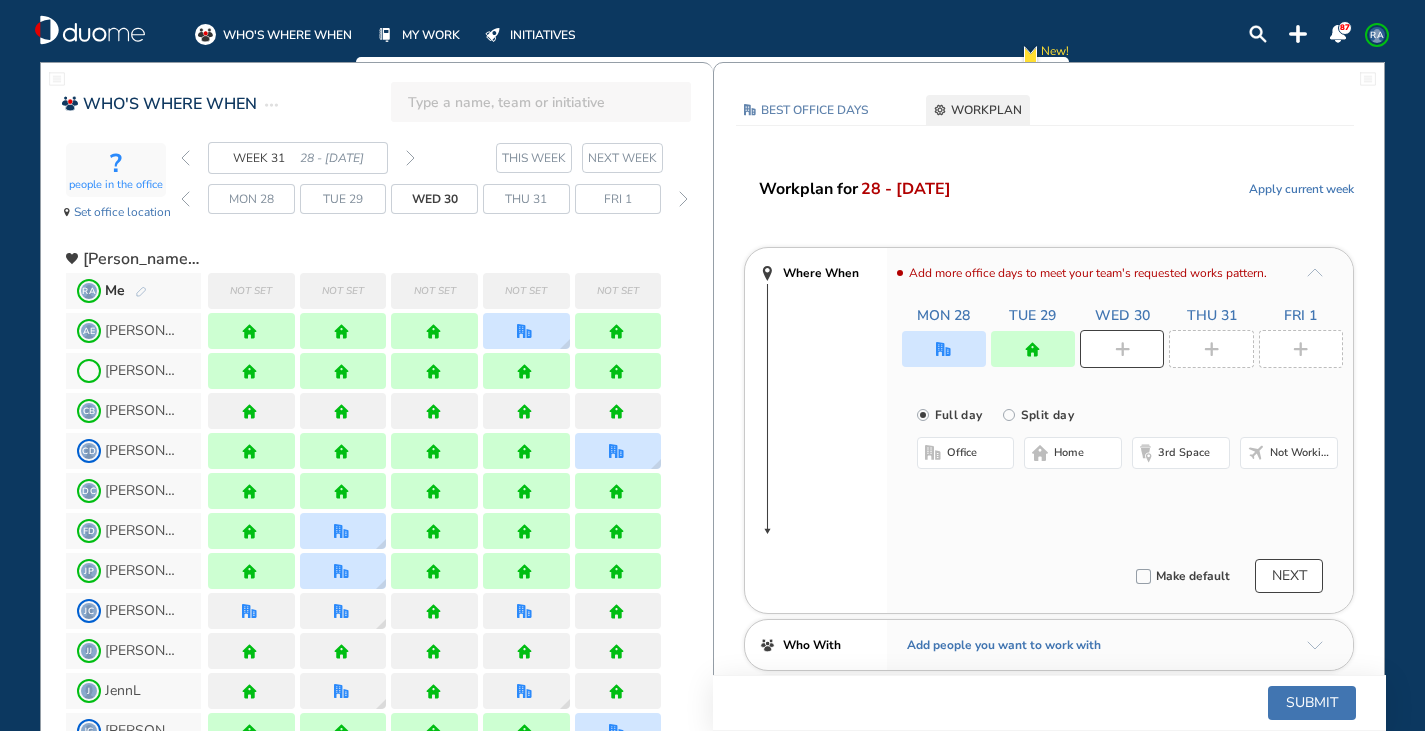 click on "home" at bounding box center [1069, 453] 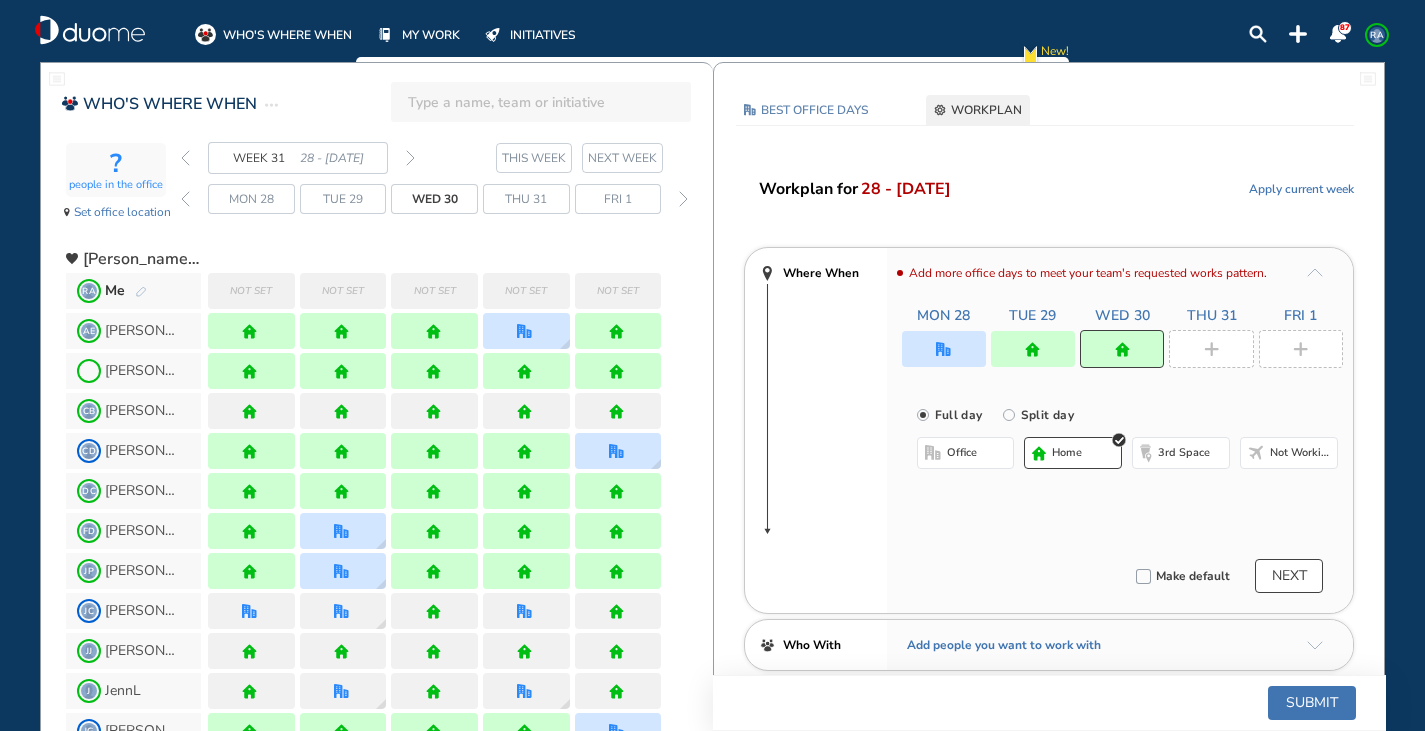 click at bounding box center (1211, 349) 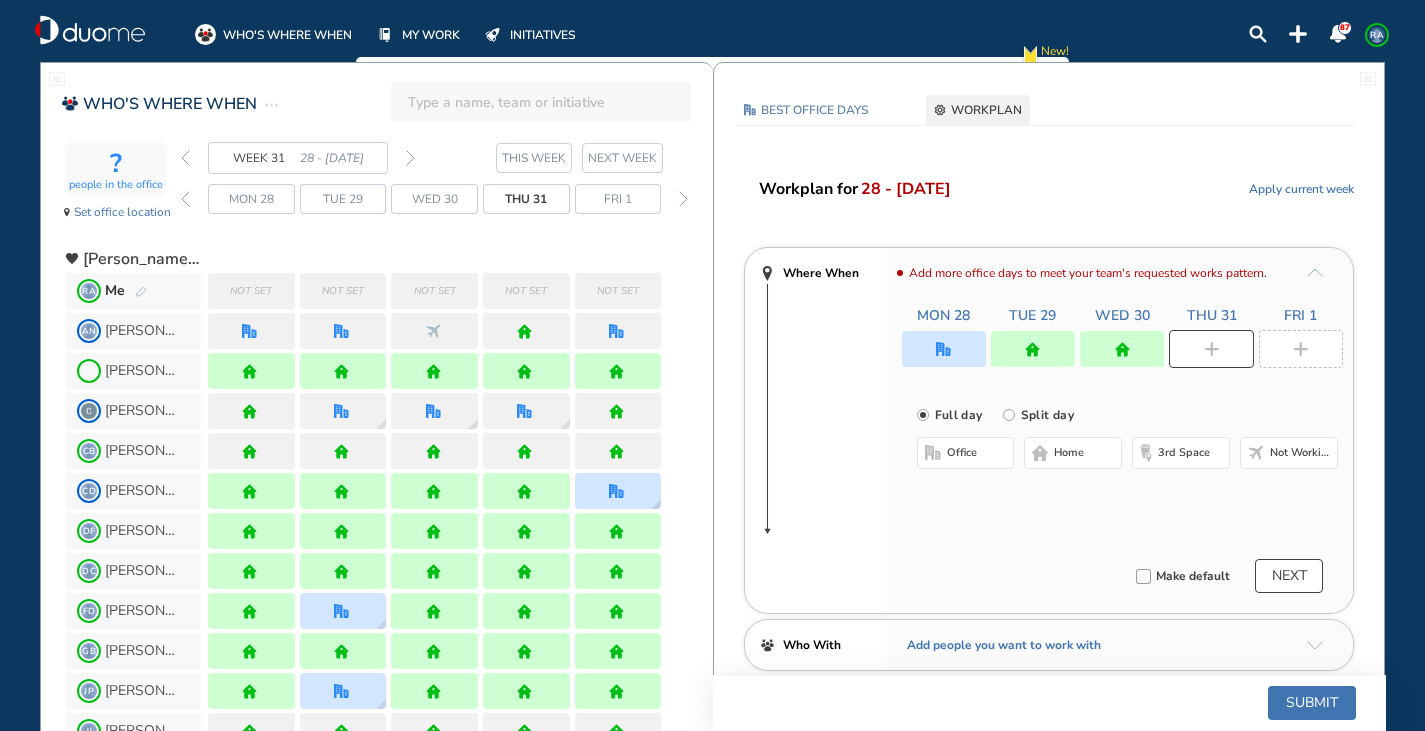 click on "home" at bounding box center [1073, 453] 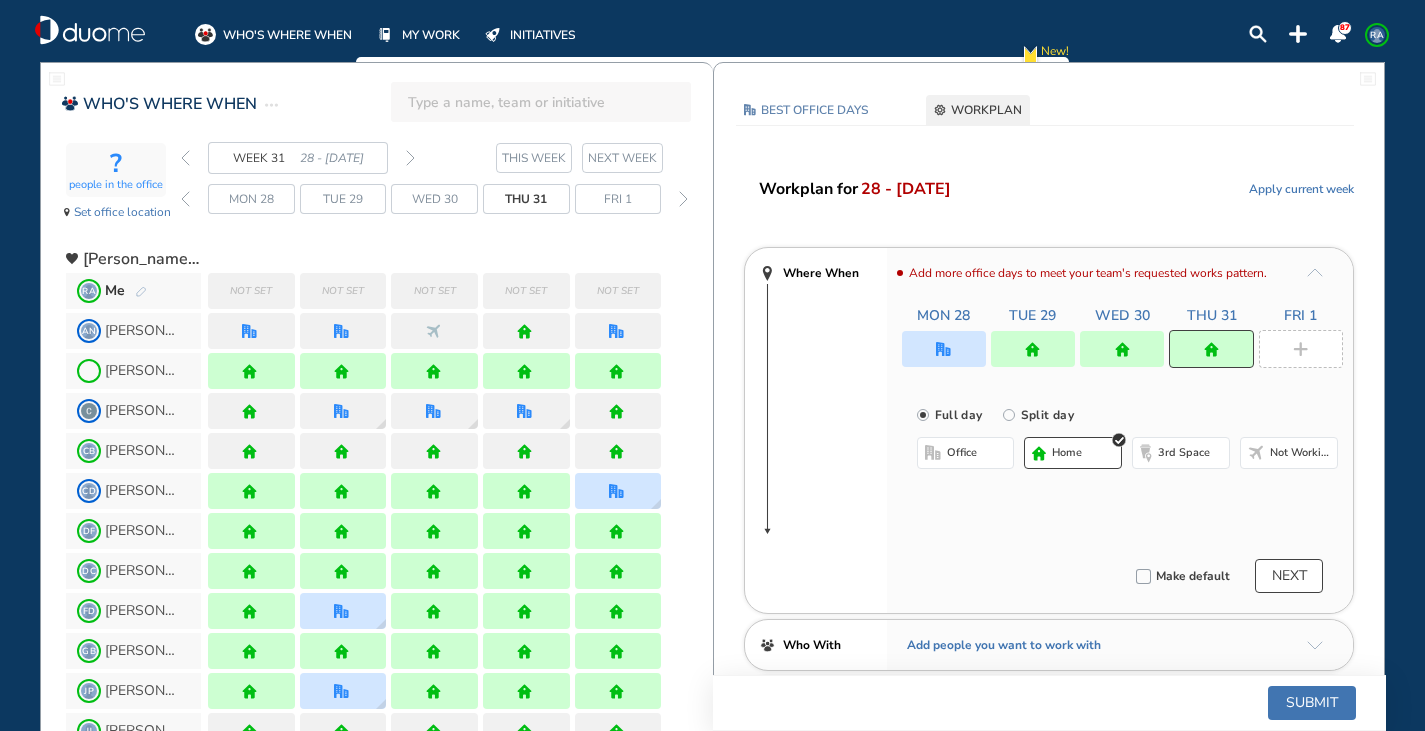 click at bounding box center (1301, 349) 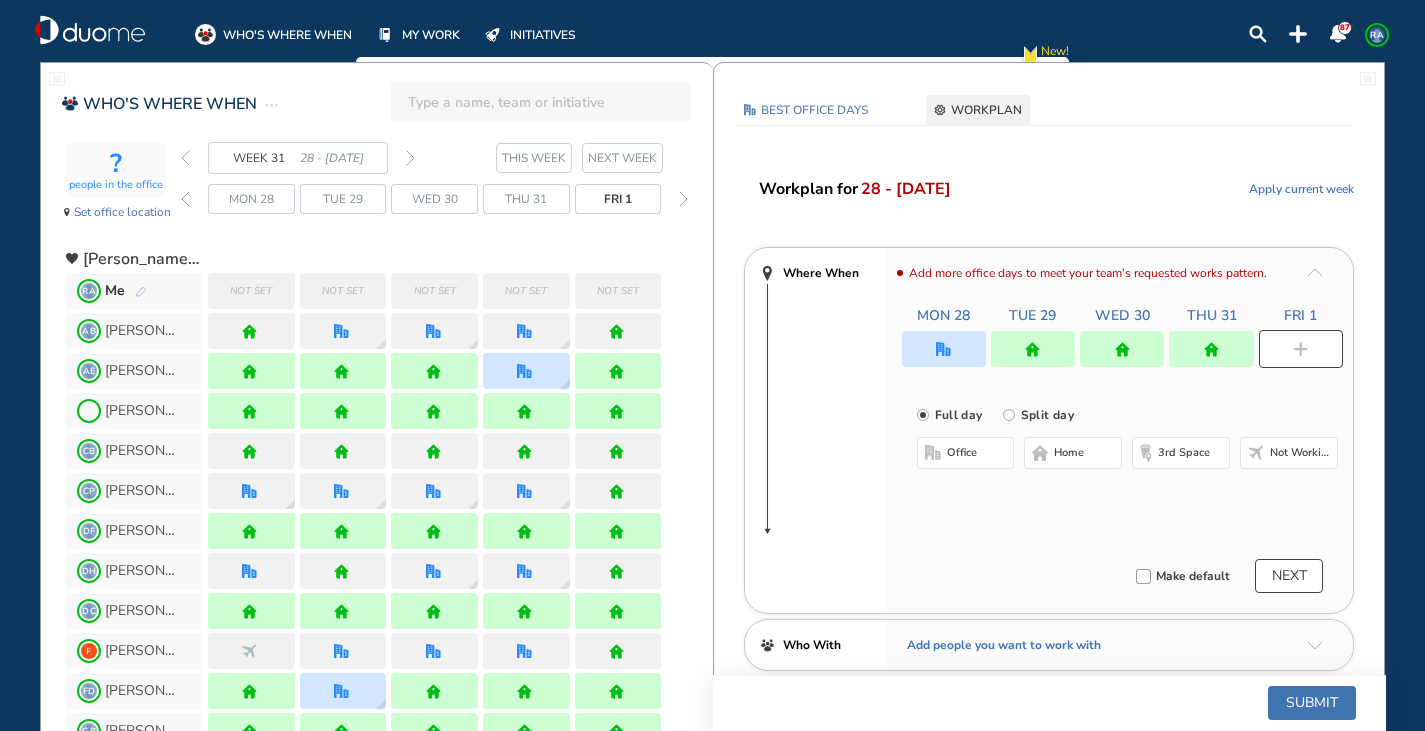click on "home" at bounding box center [1073, 453] 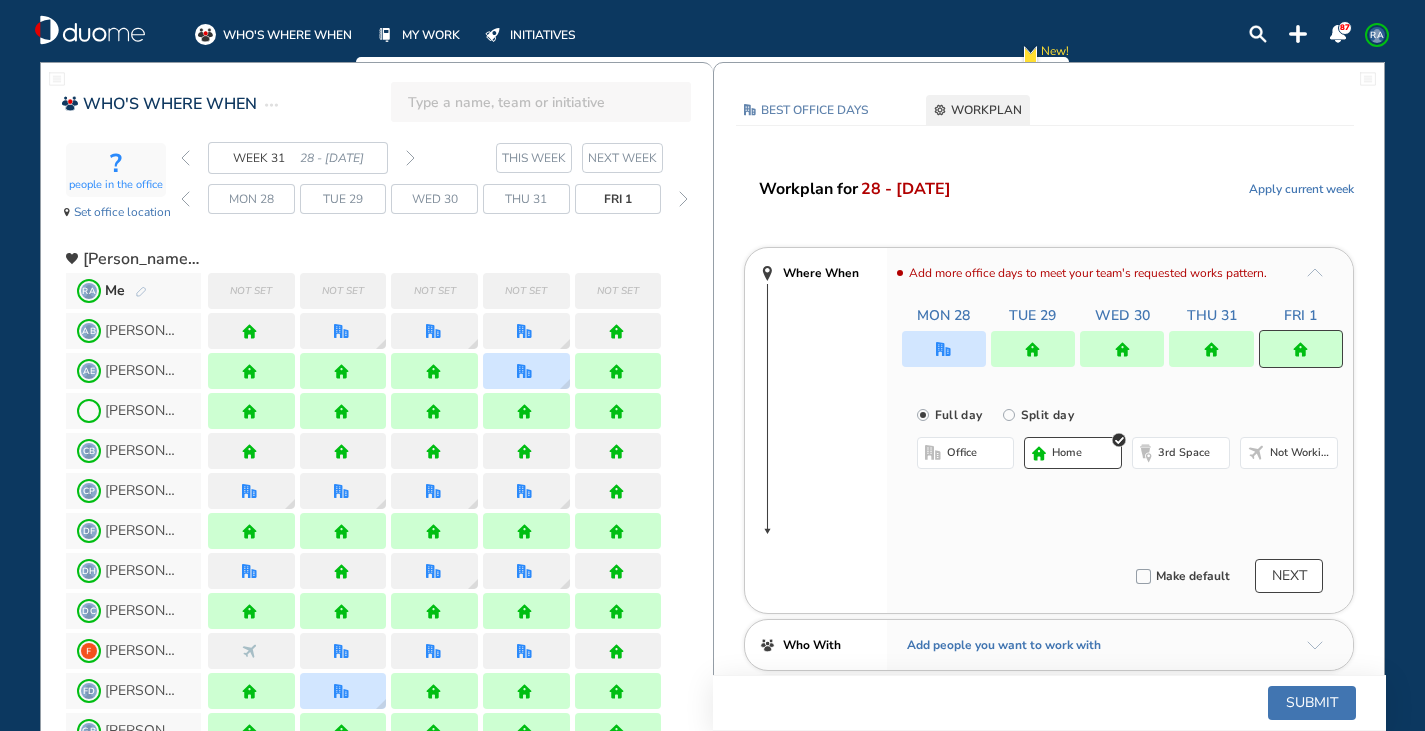 click on "Submit" at bounding box center (1312, 703) 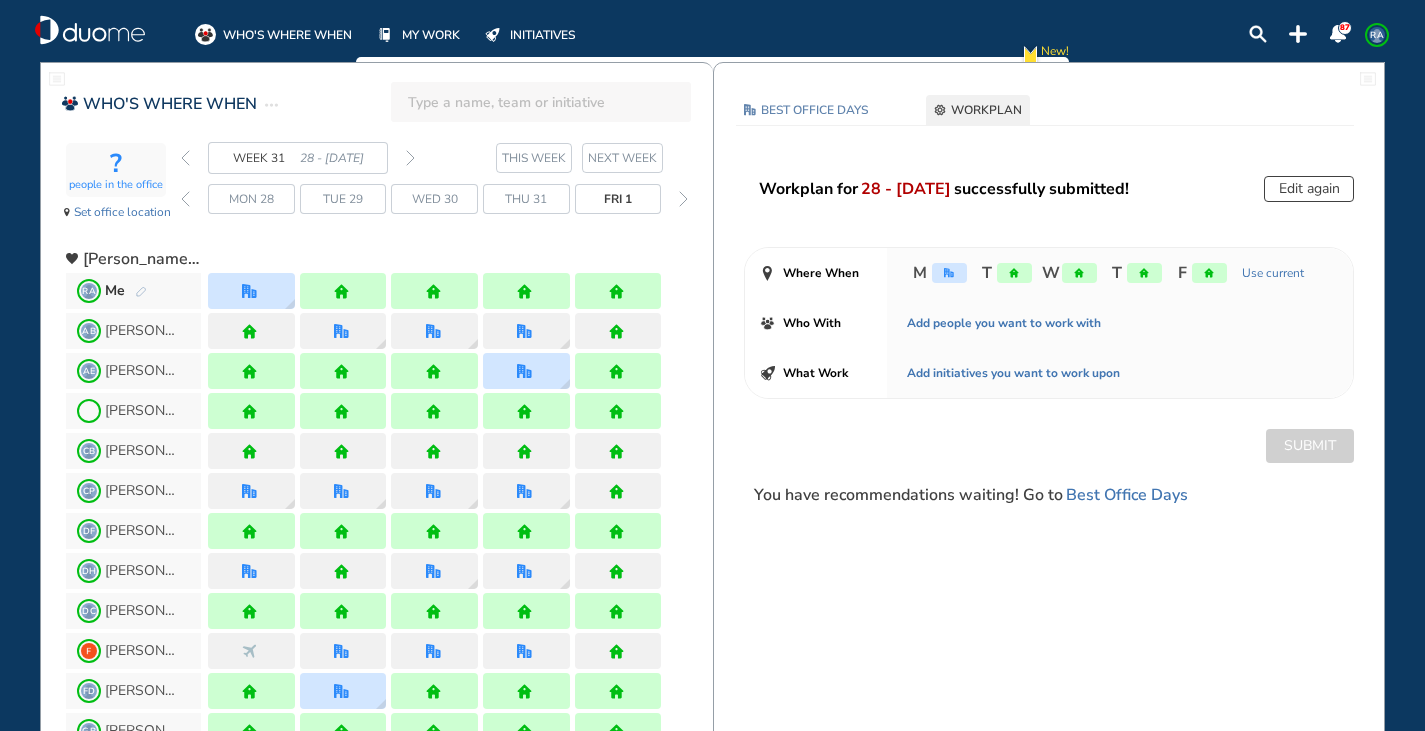 click on "WEEK 31 28 - [DATE]" at bounding box center (298, 158) 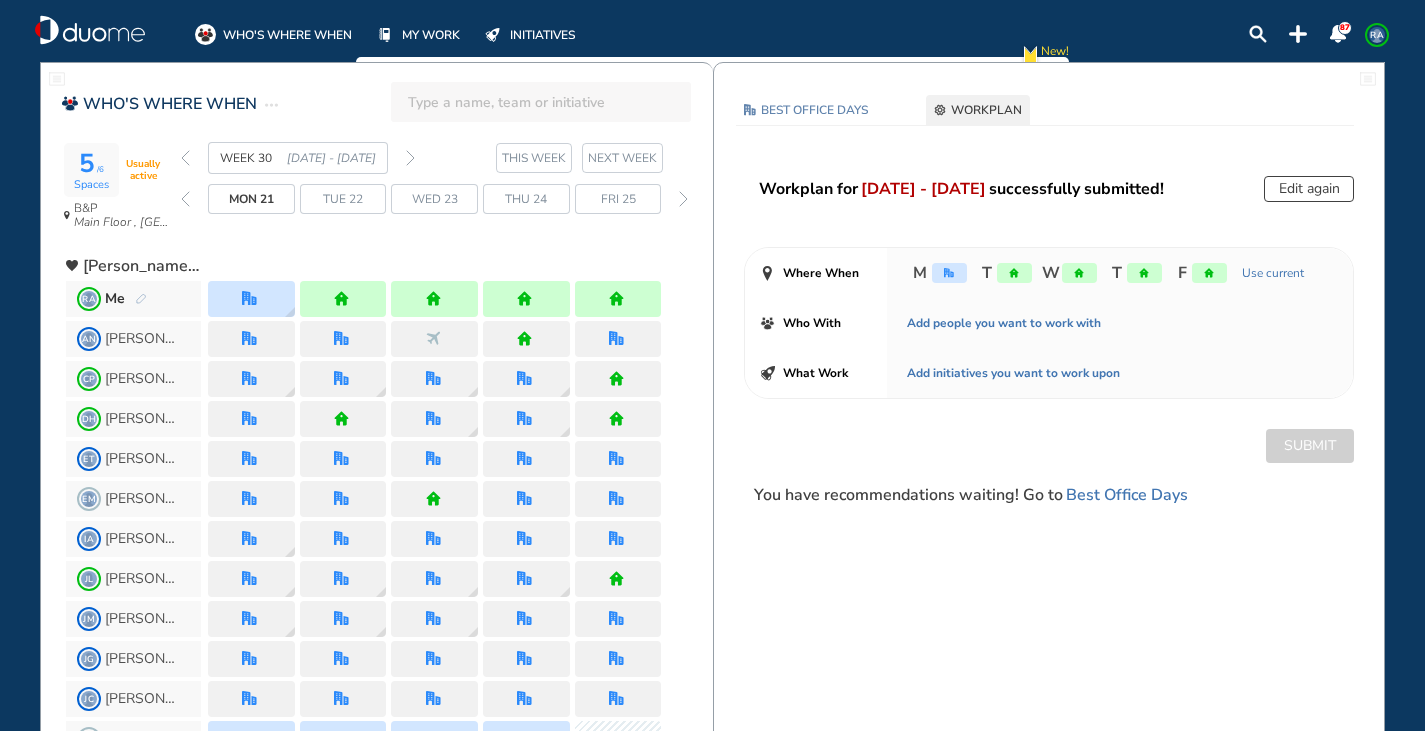 click at bounding box center (185, 158) 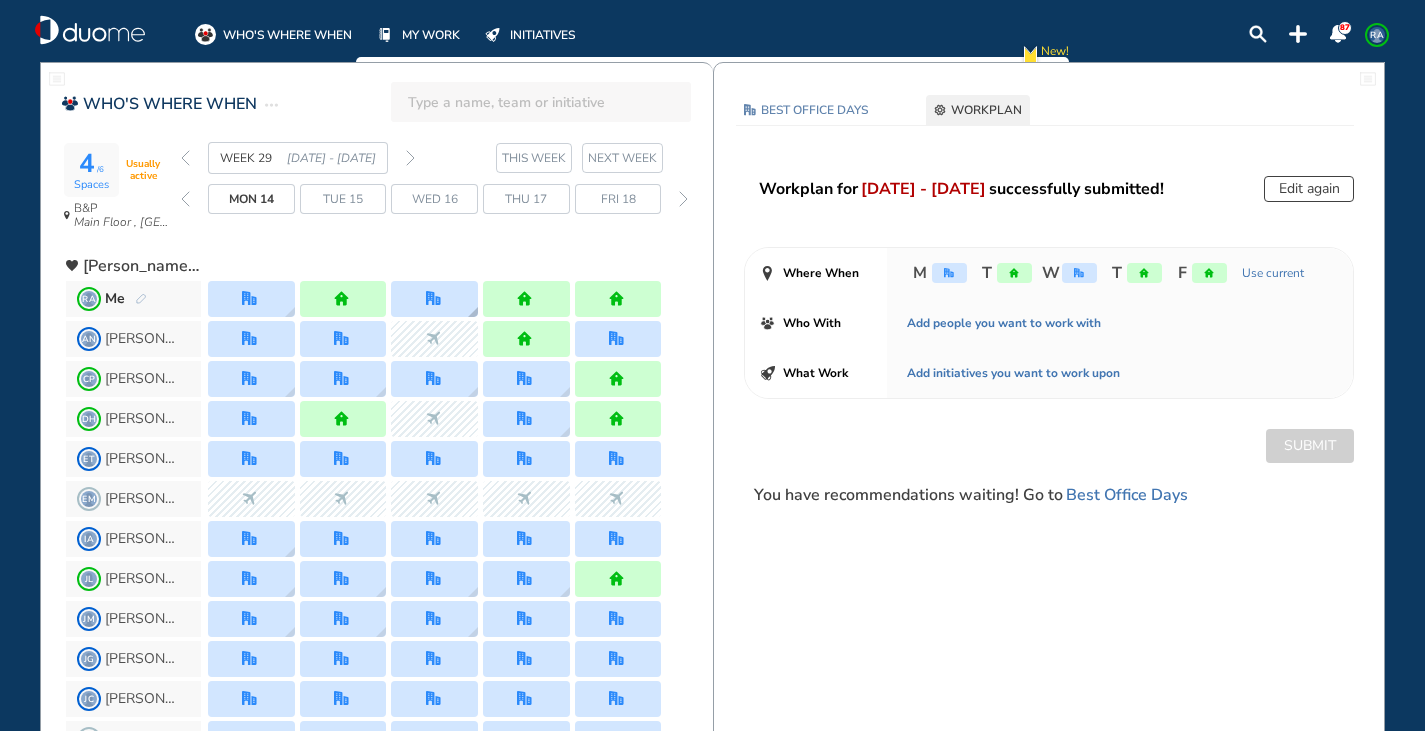 click at bounding box center (433, 298) 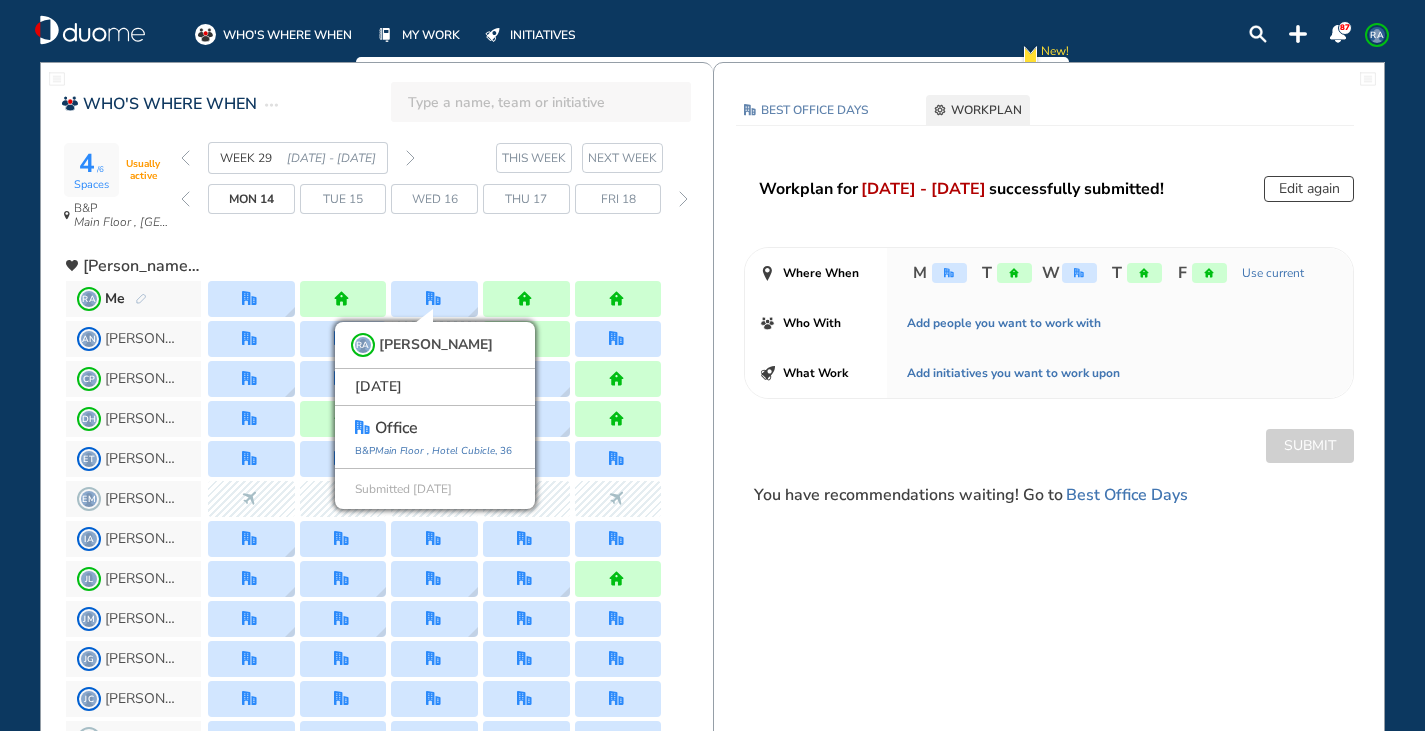 click on "Edit again" at bounding box center (1309, 189) 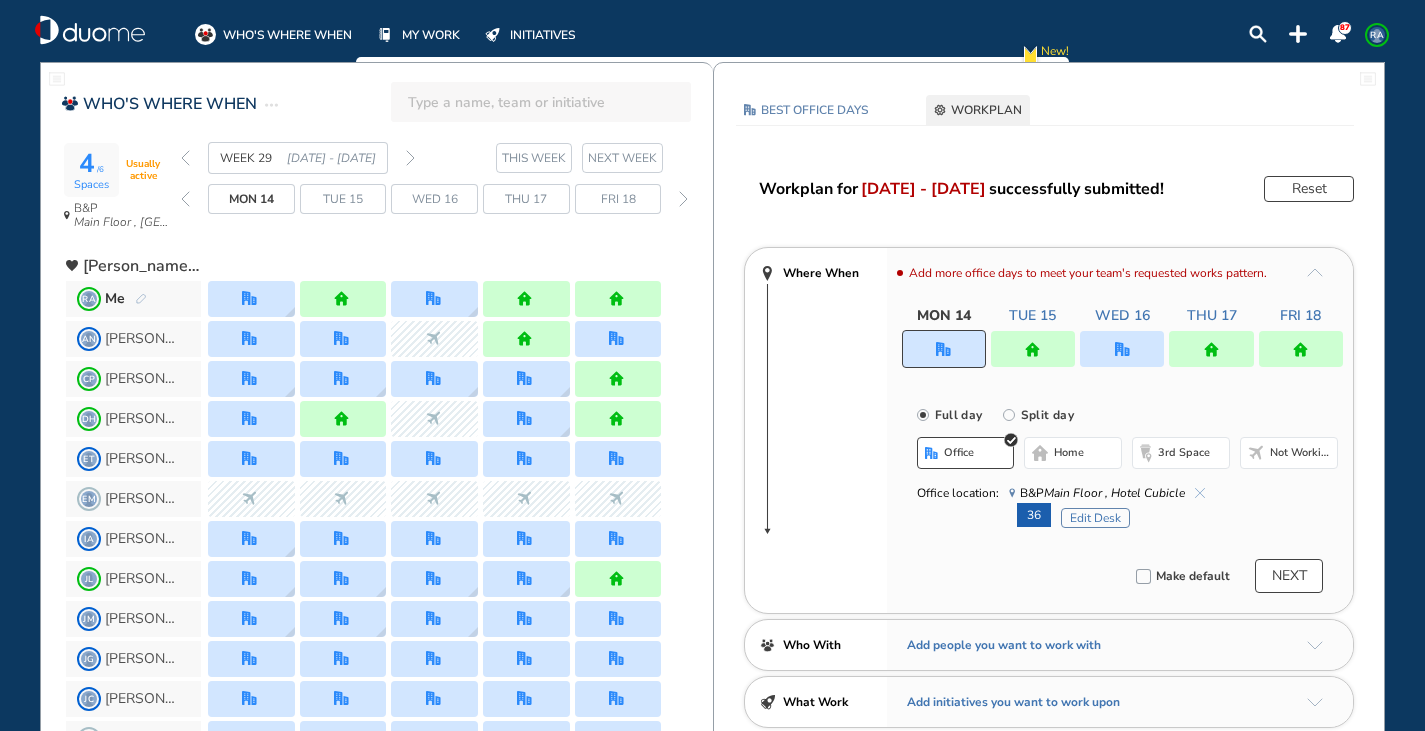click at bounding box center (1122, 349) 